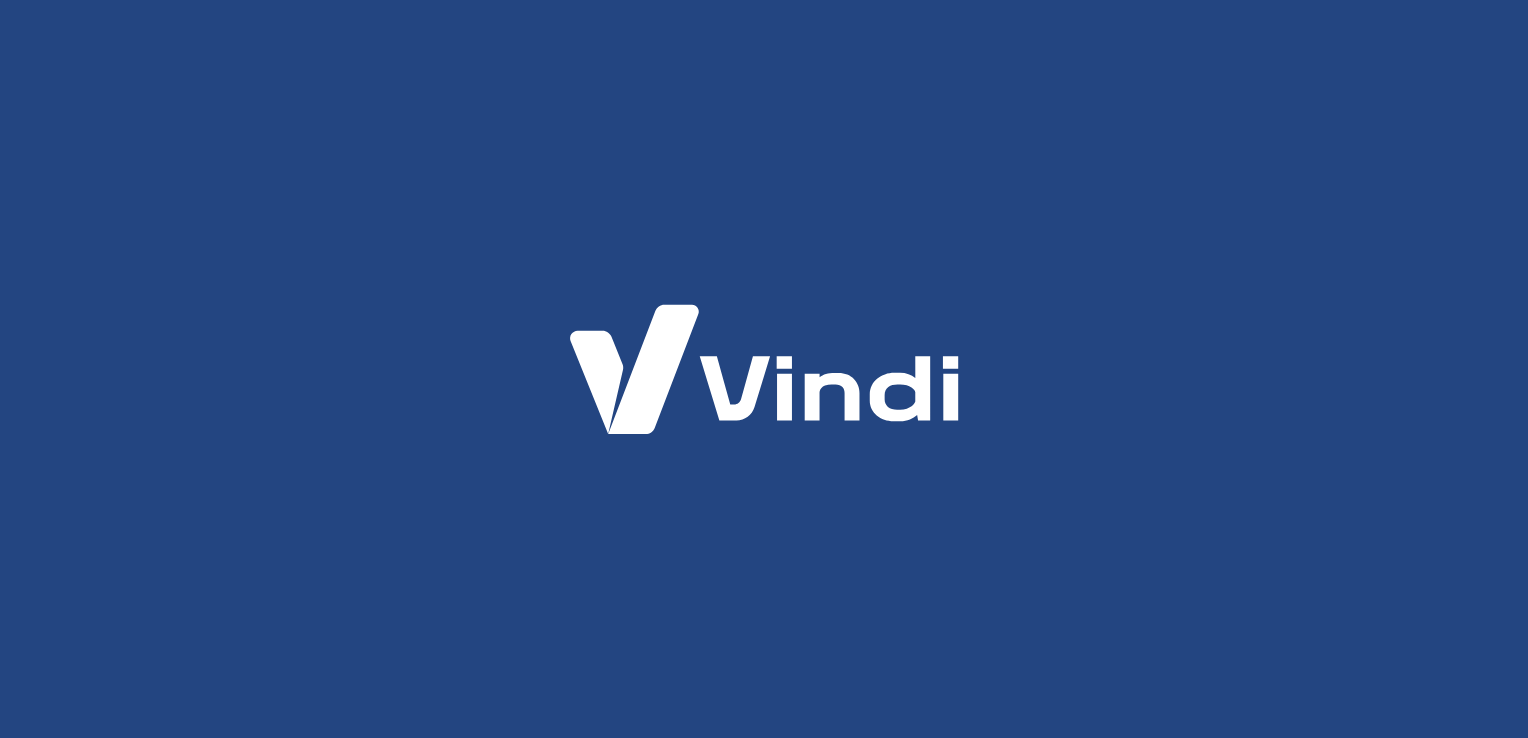scroll, scrollTop: 0, scrollLeft: 0, axis: both 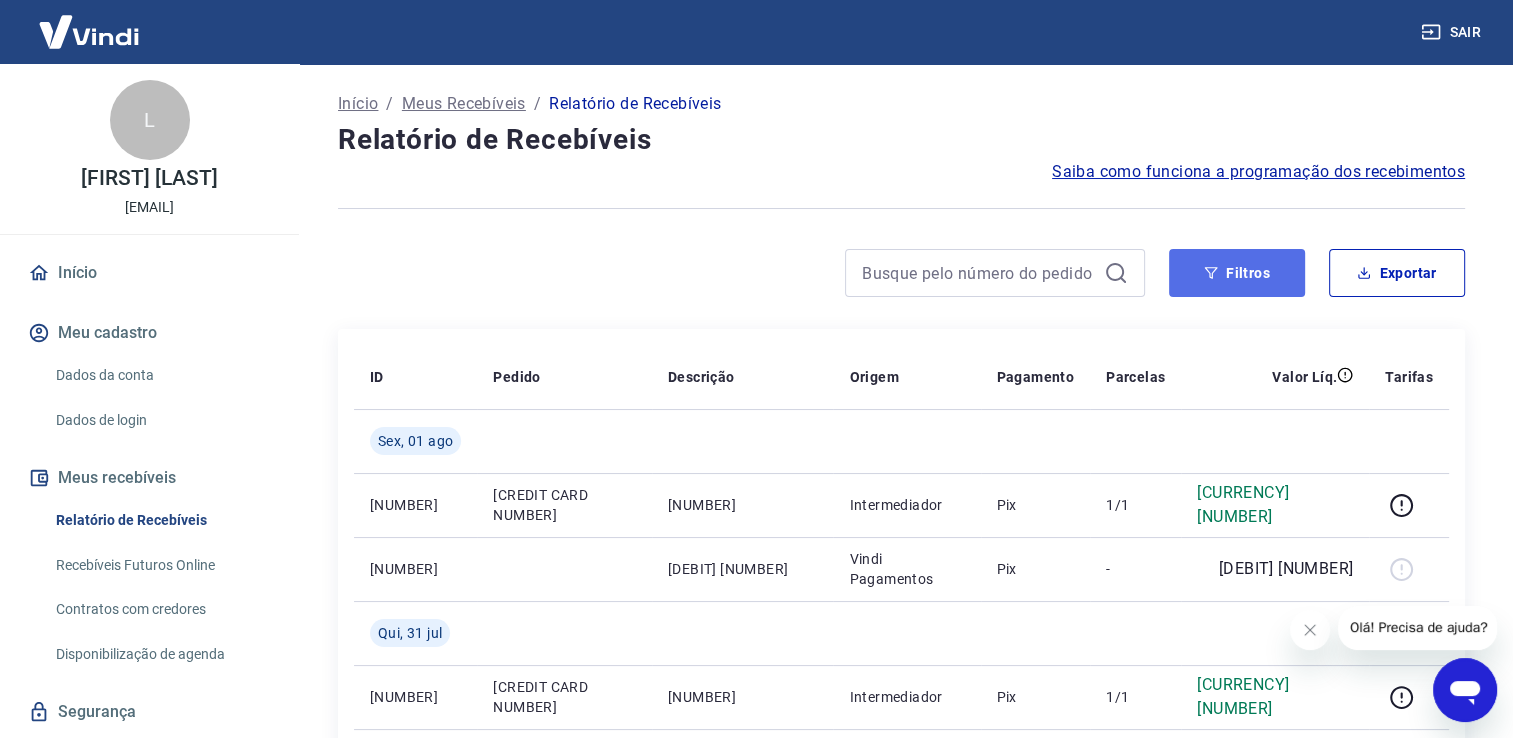 click on "Filtros" at bounding box center [1237, 273] 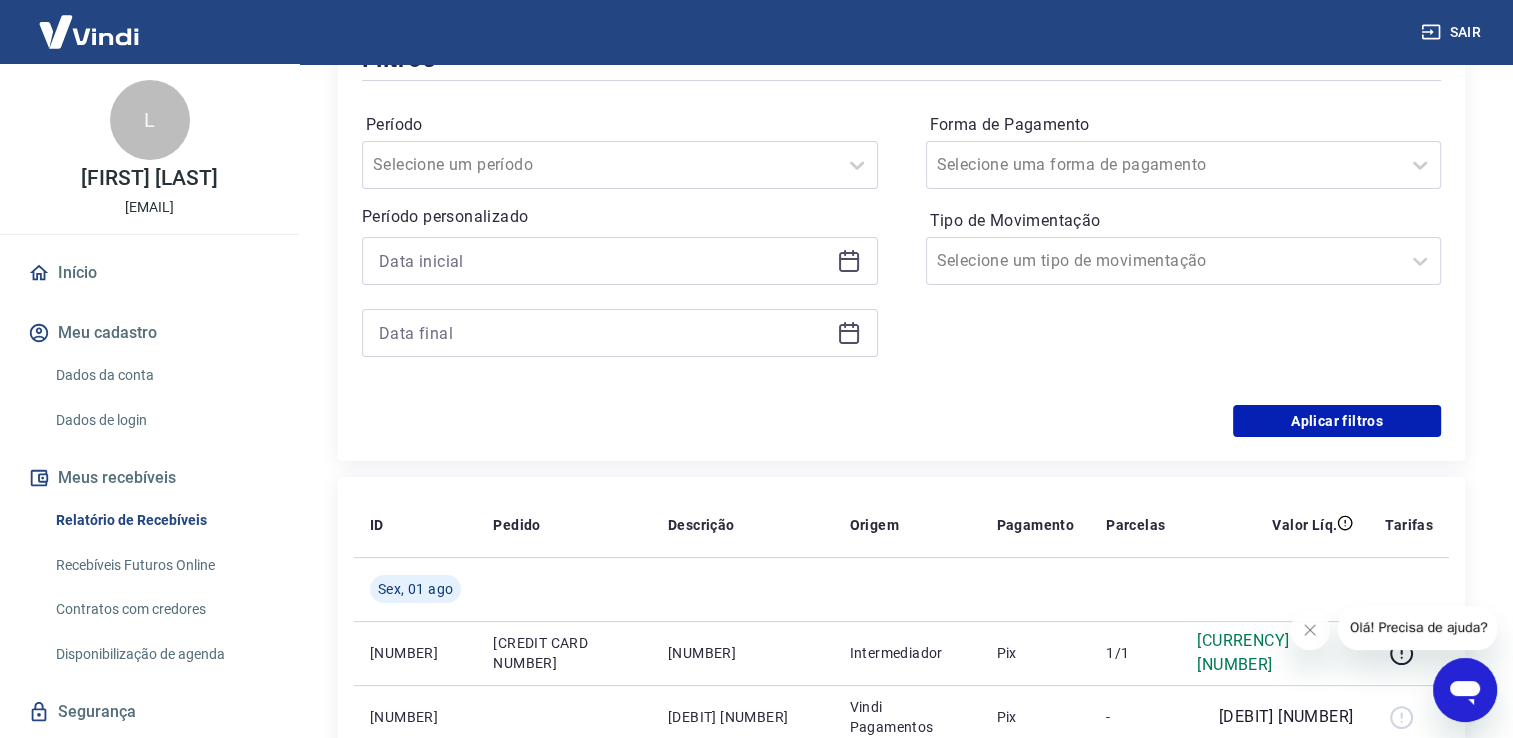 scroll, scrollTop: 300, scrollLeft: 0, axis: vertical 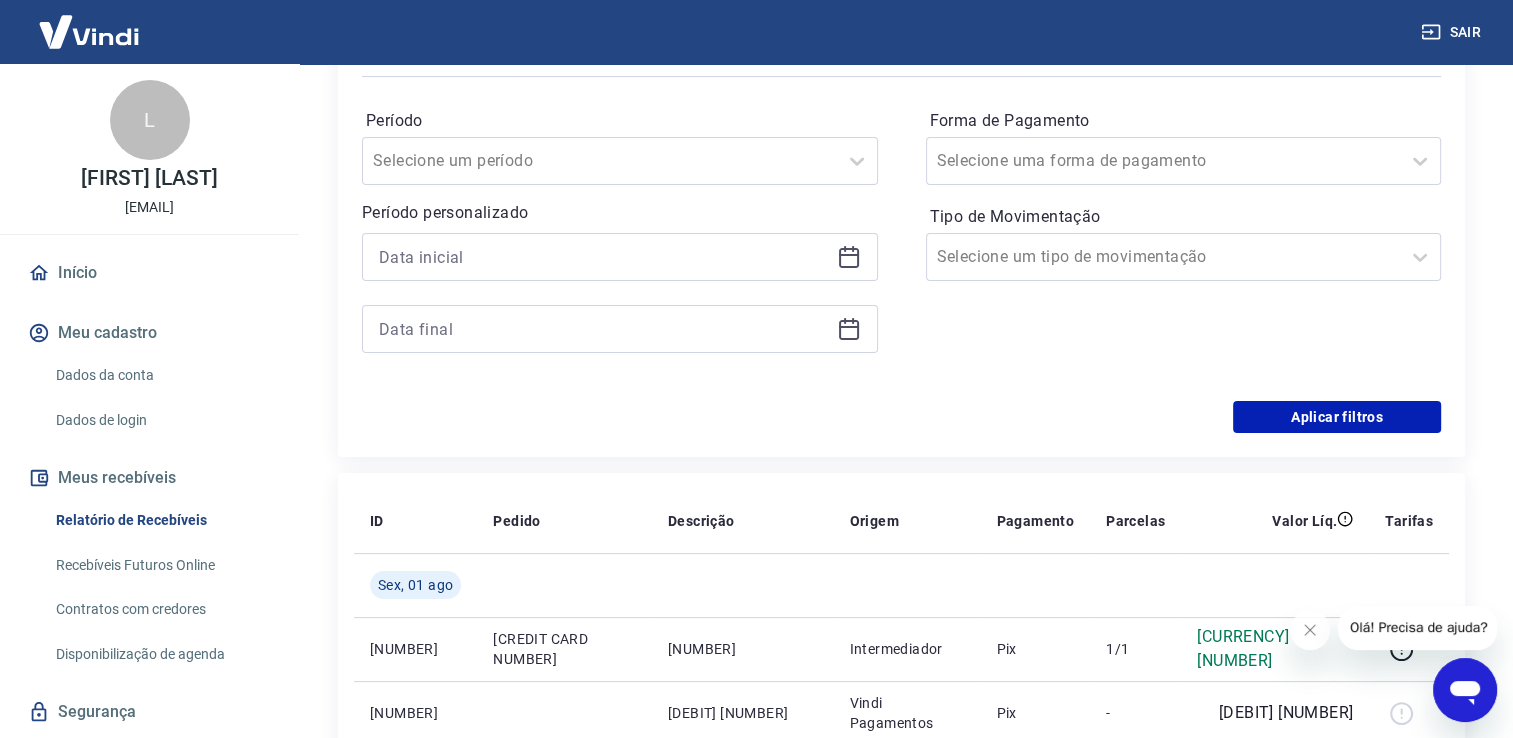 click 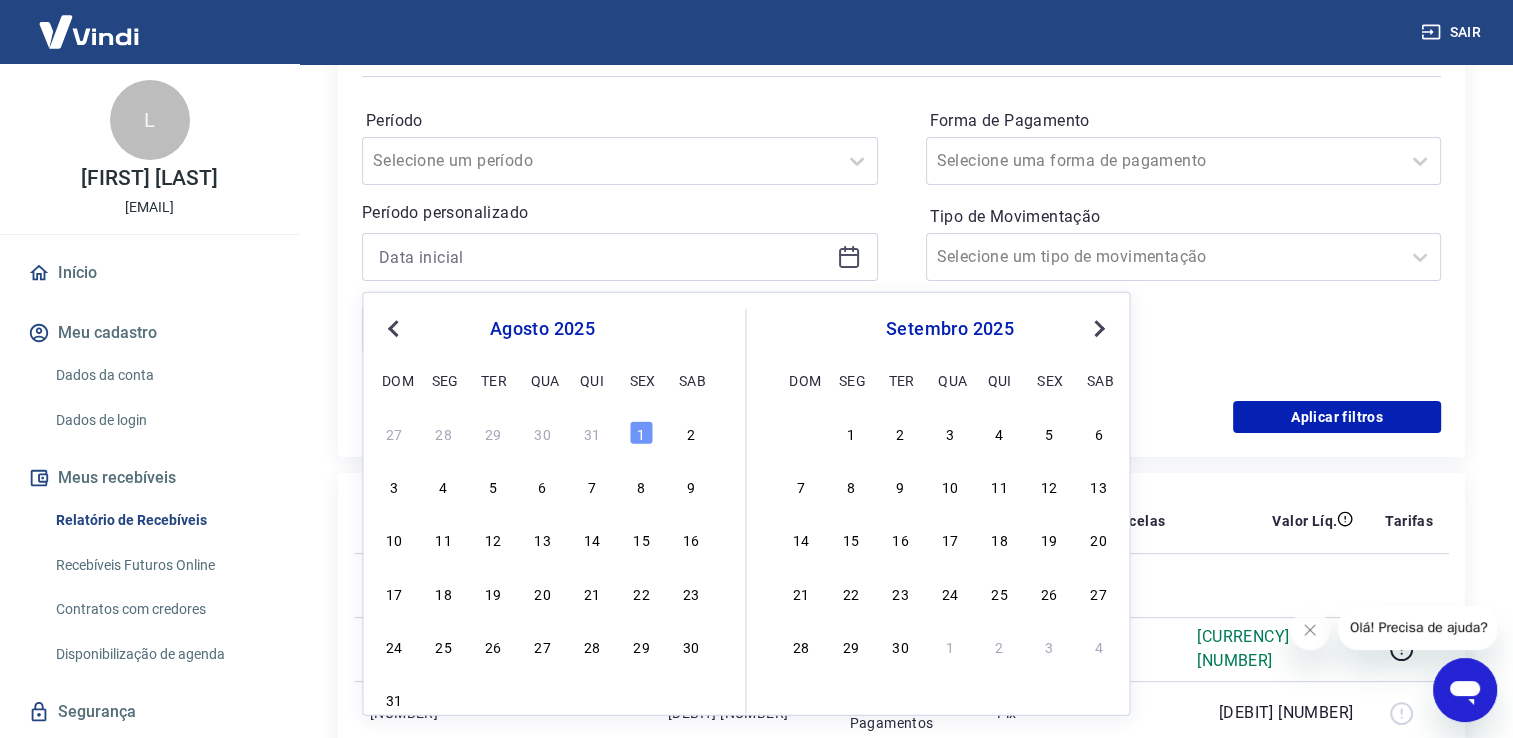 click on "Previous Month" at bounding box center (395, 327) 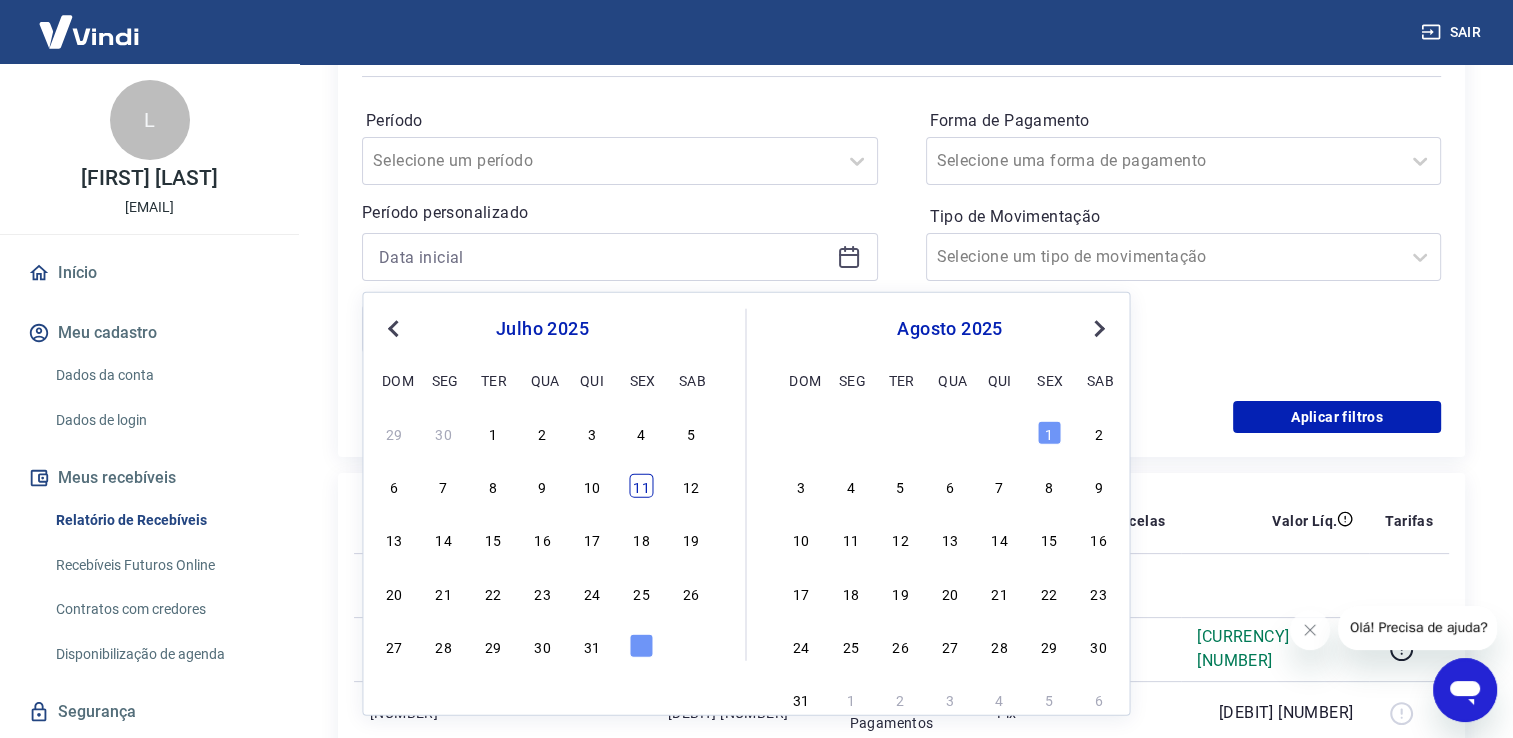 click on "11" at bounding box center [641, 486] 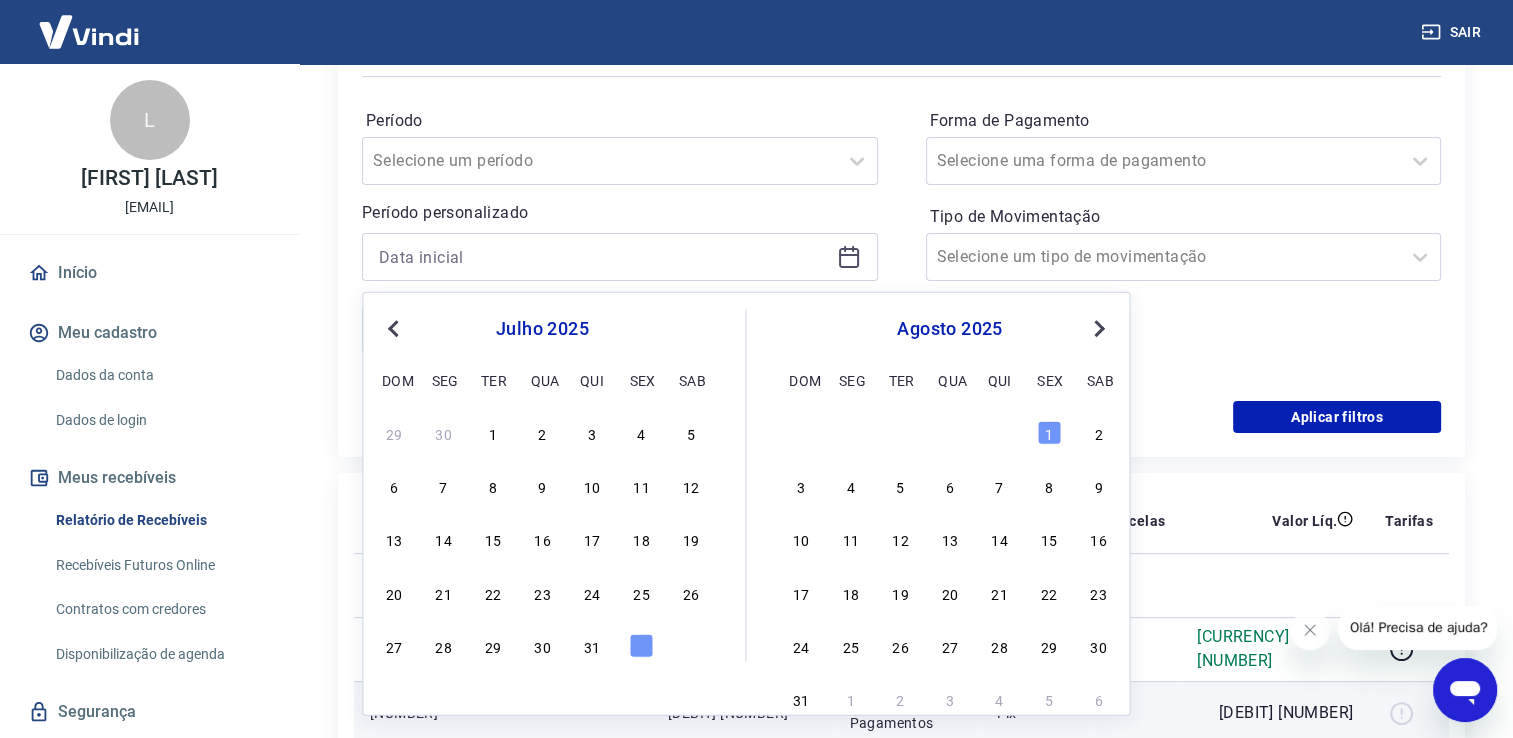 type on "[DATE]" 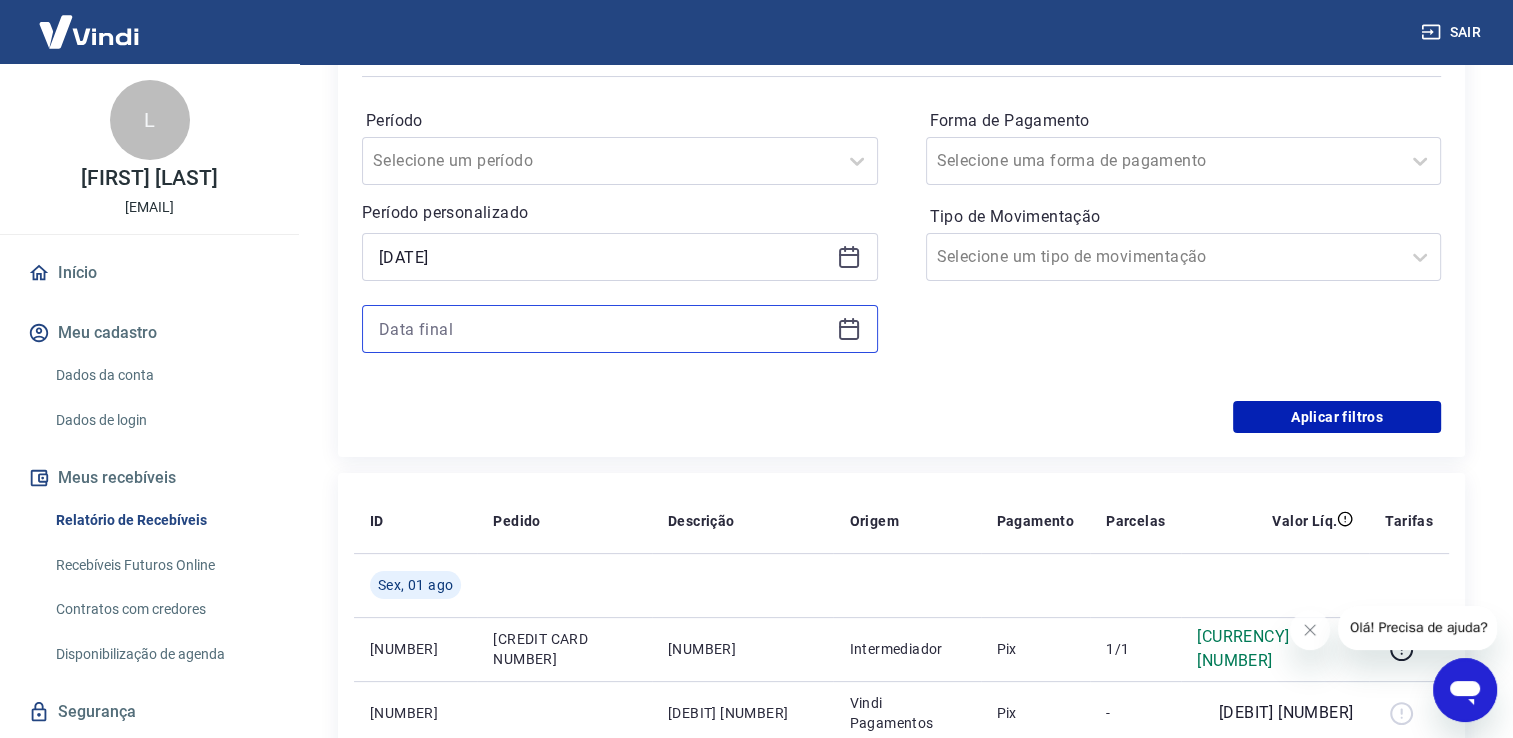 click at bounding box center [604, 329] 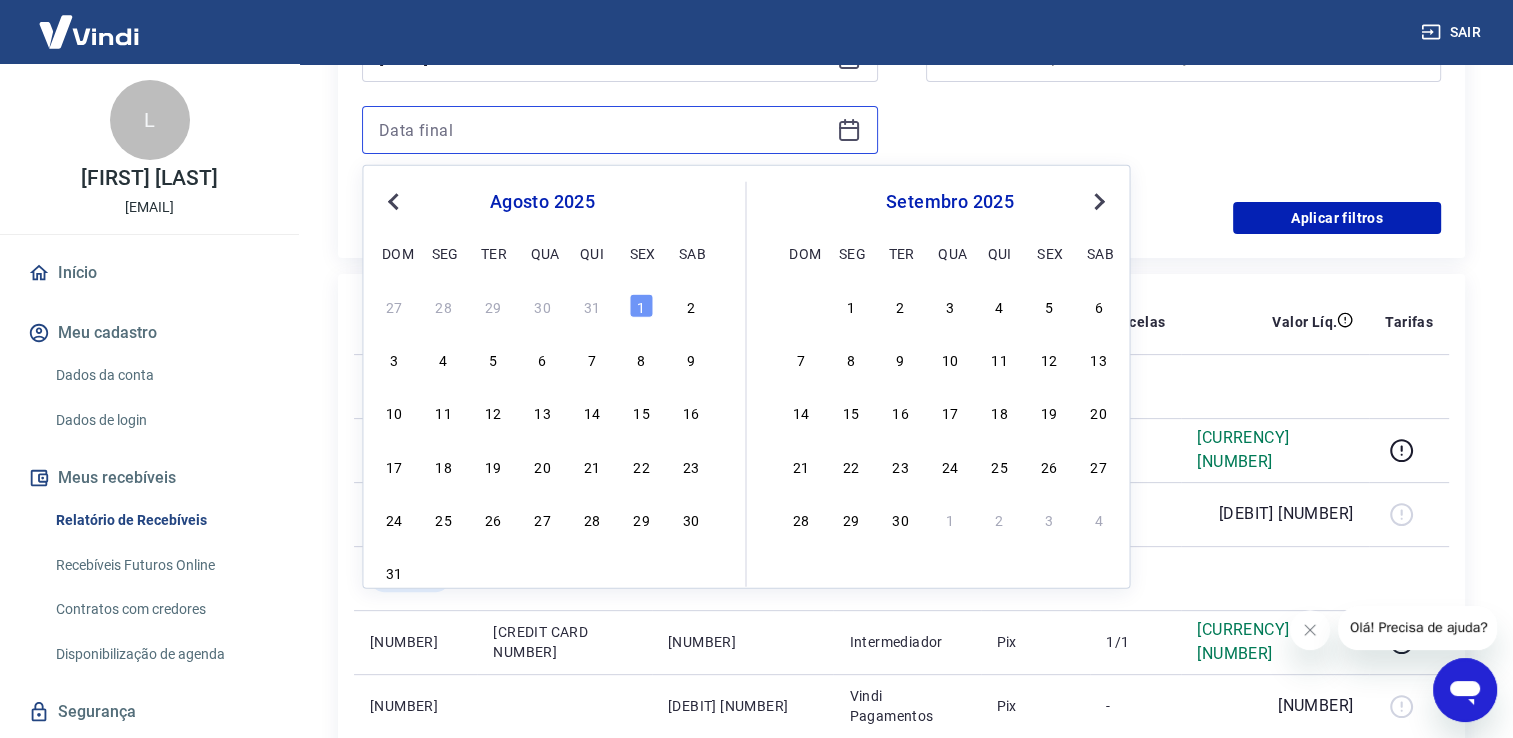 scroll, scrollTop: 500, scrollLeft: 0, axis: vertical 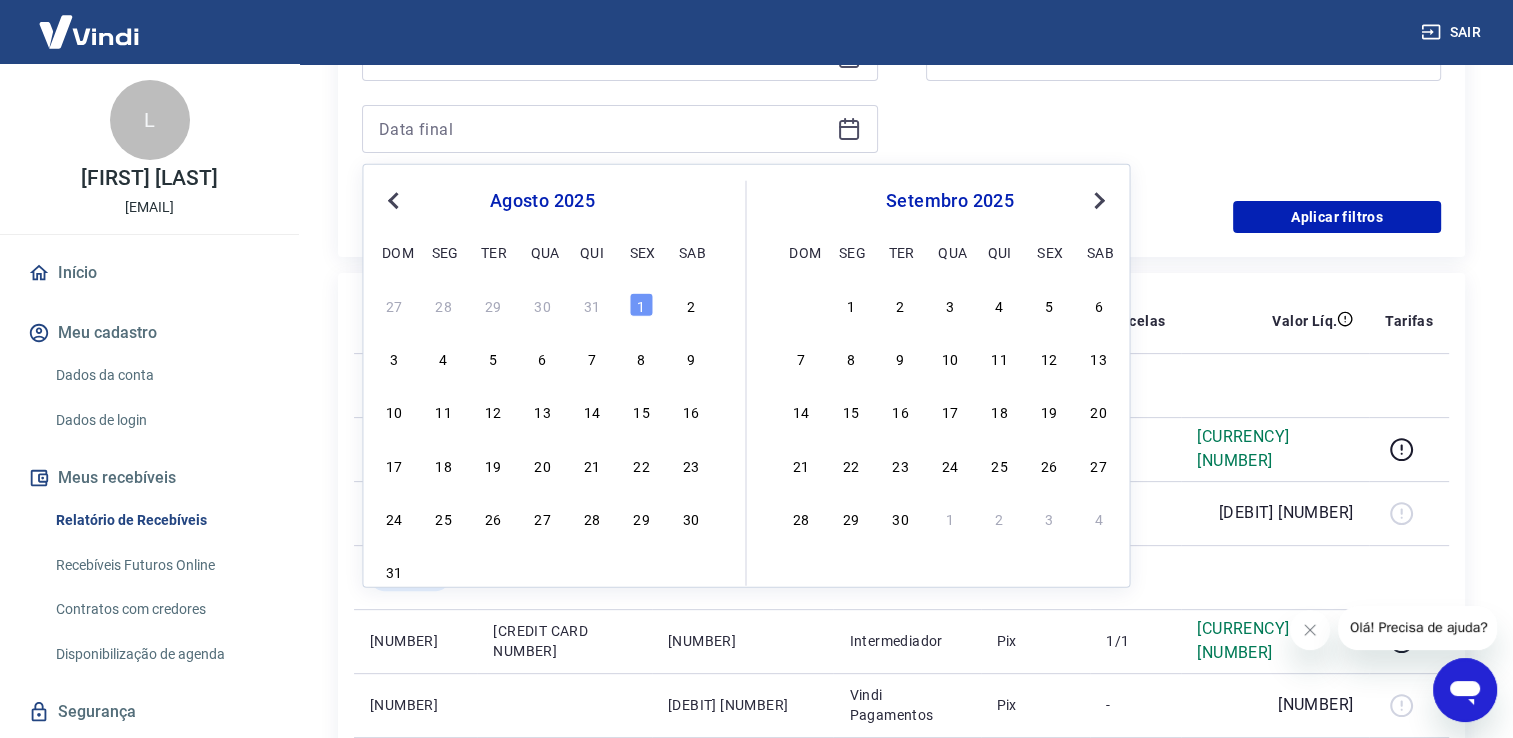 click on "Previous Month" at bounding box center (395, 199) 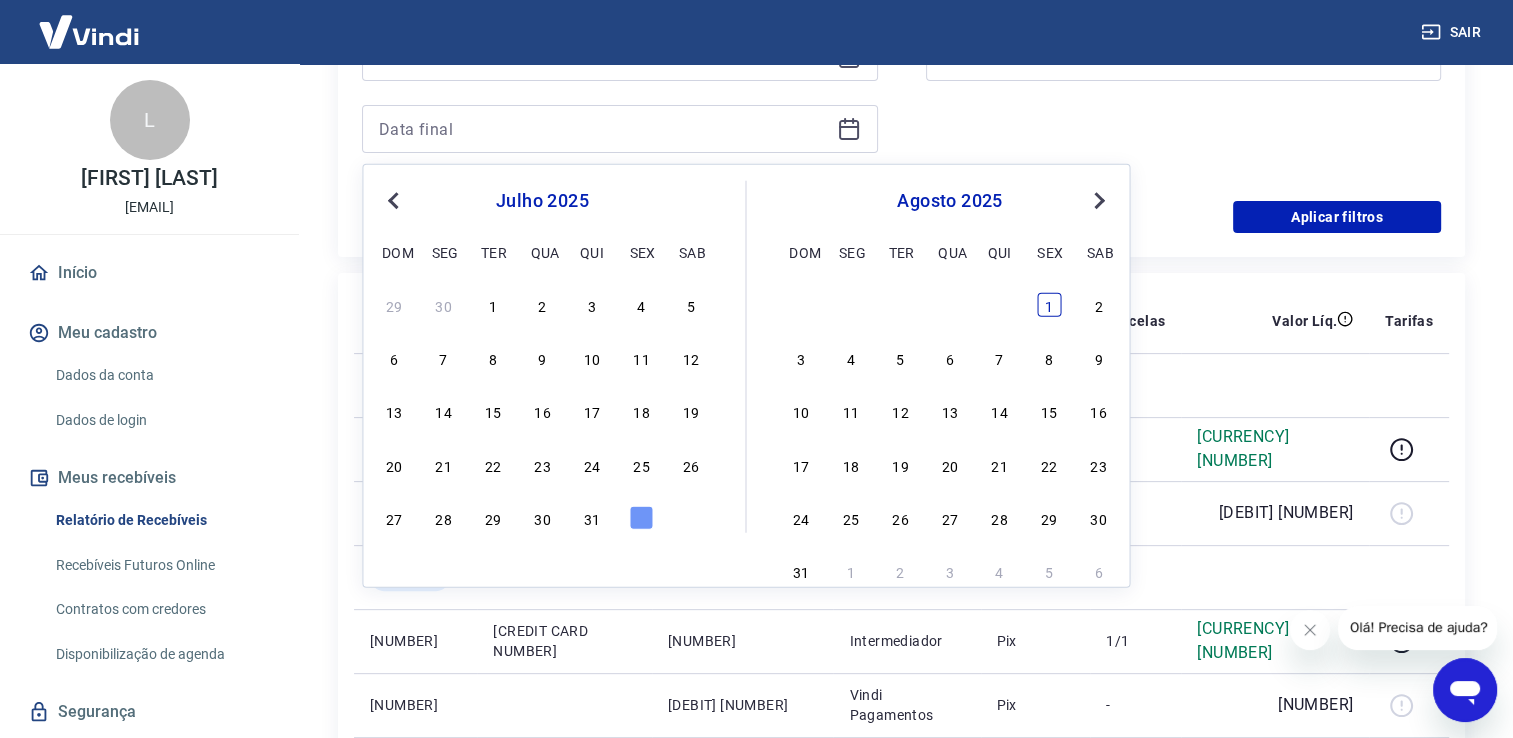click on "1" at bounding box center [1049, 305] 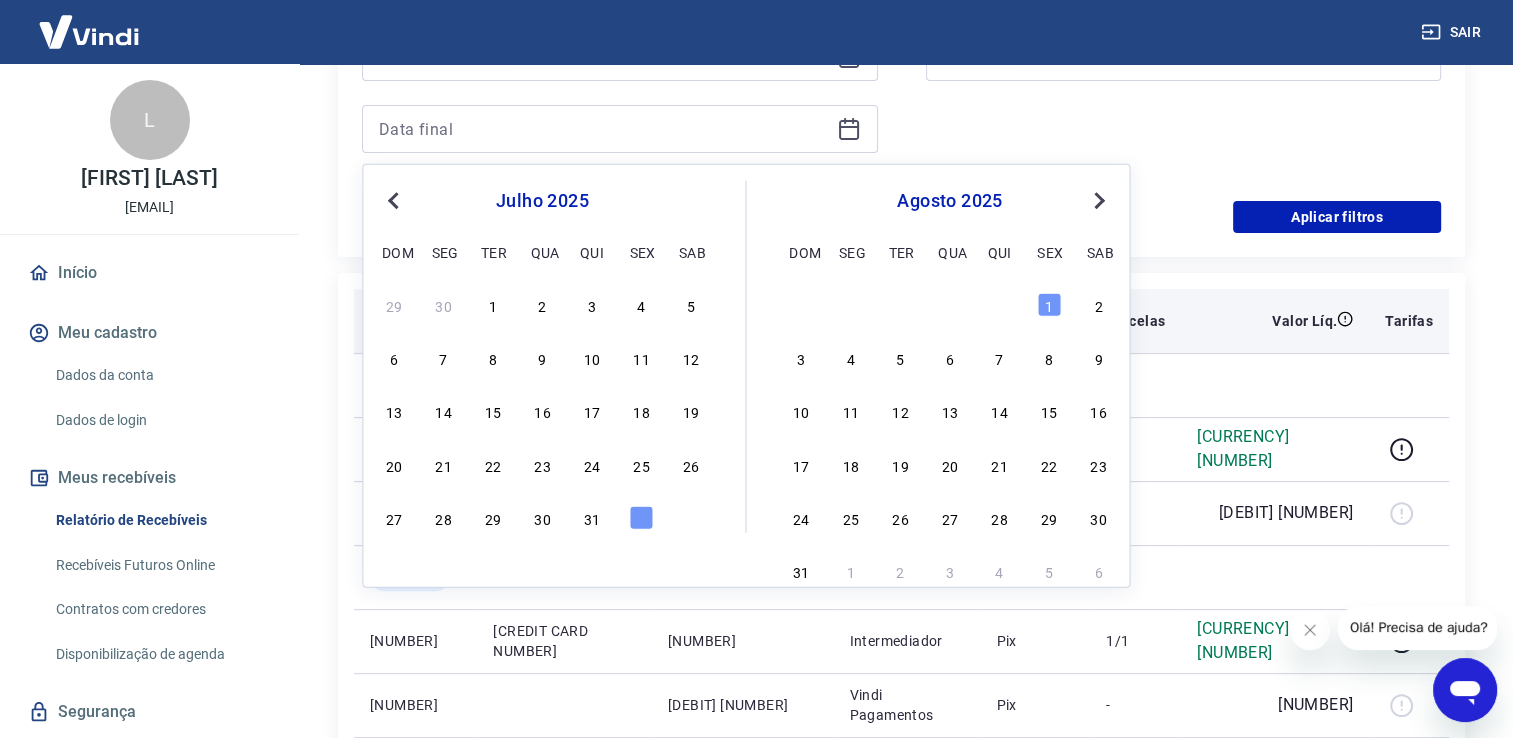 type on "01/08/2025" 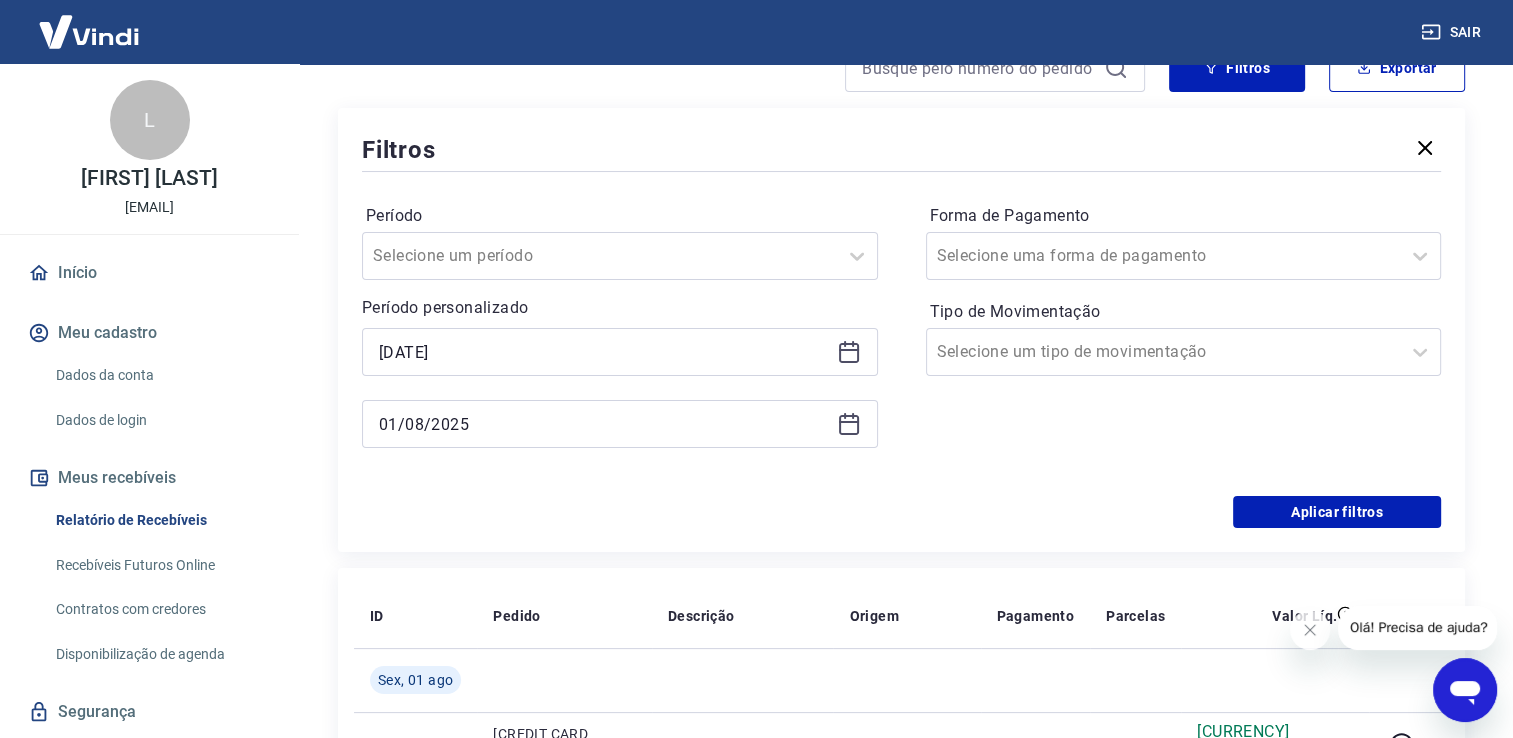 scroll, scrollTop: 200, scrollLeft: 0, axis: vertical 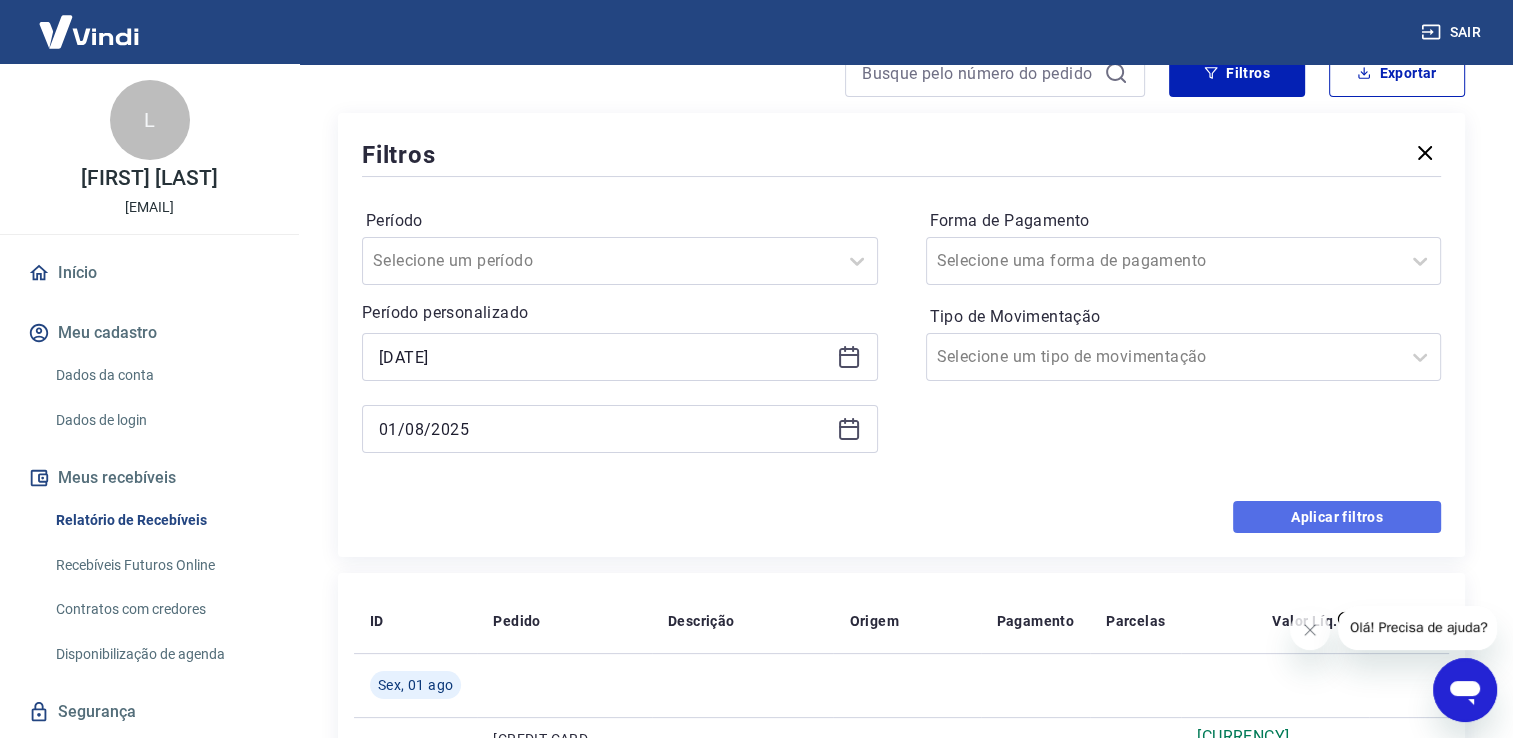 click on "Aplicar filtros" at bounding box center (1337, 517) 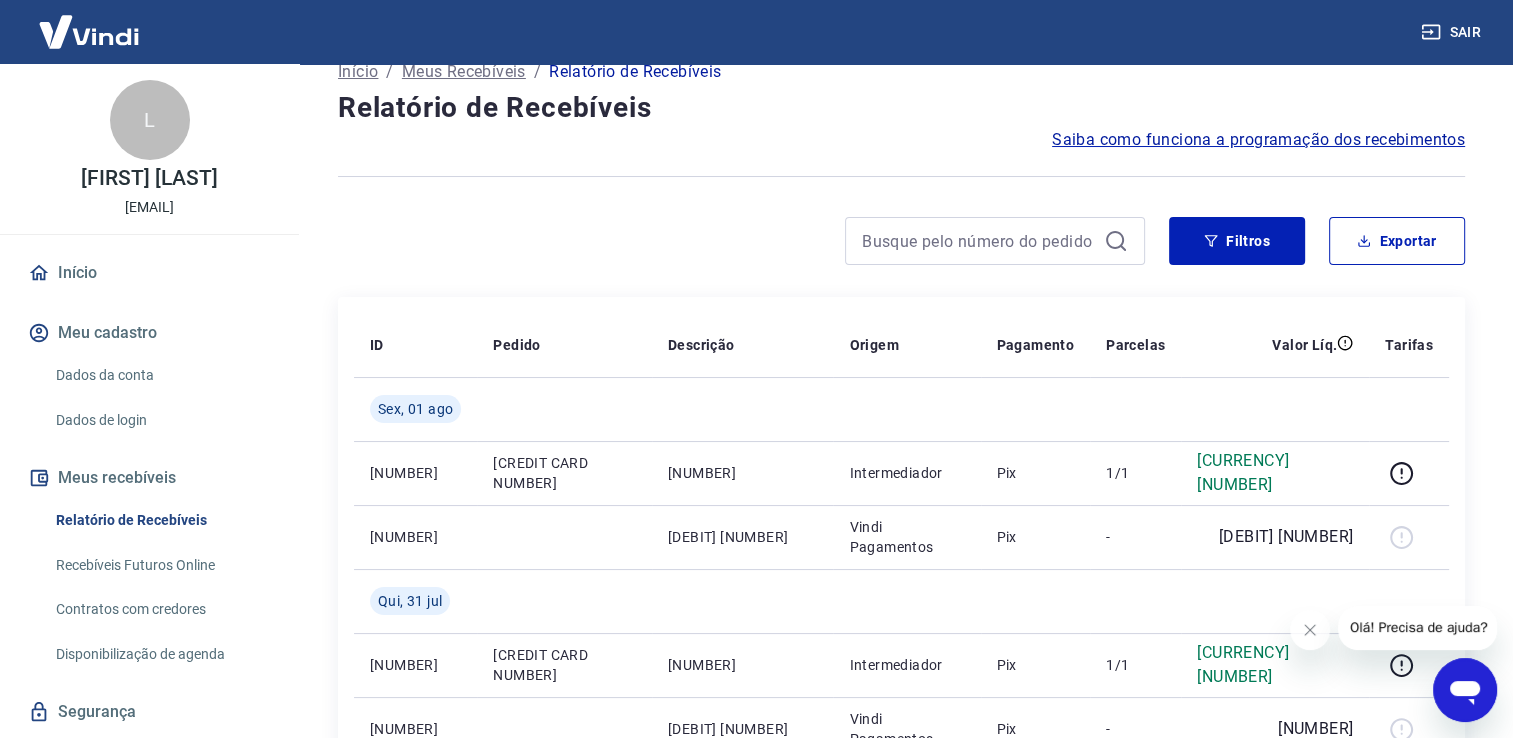 scroll, scrollTop: 0, scrollLeft: 0, axis: both 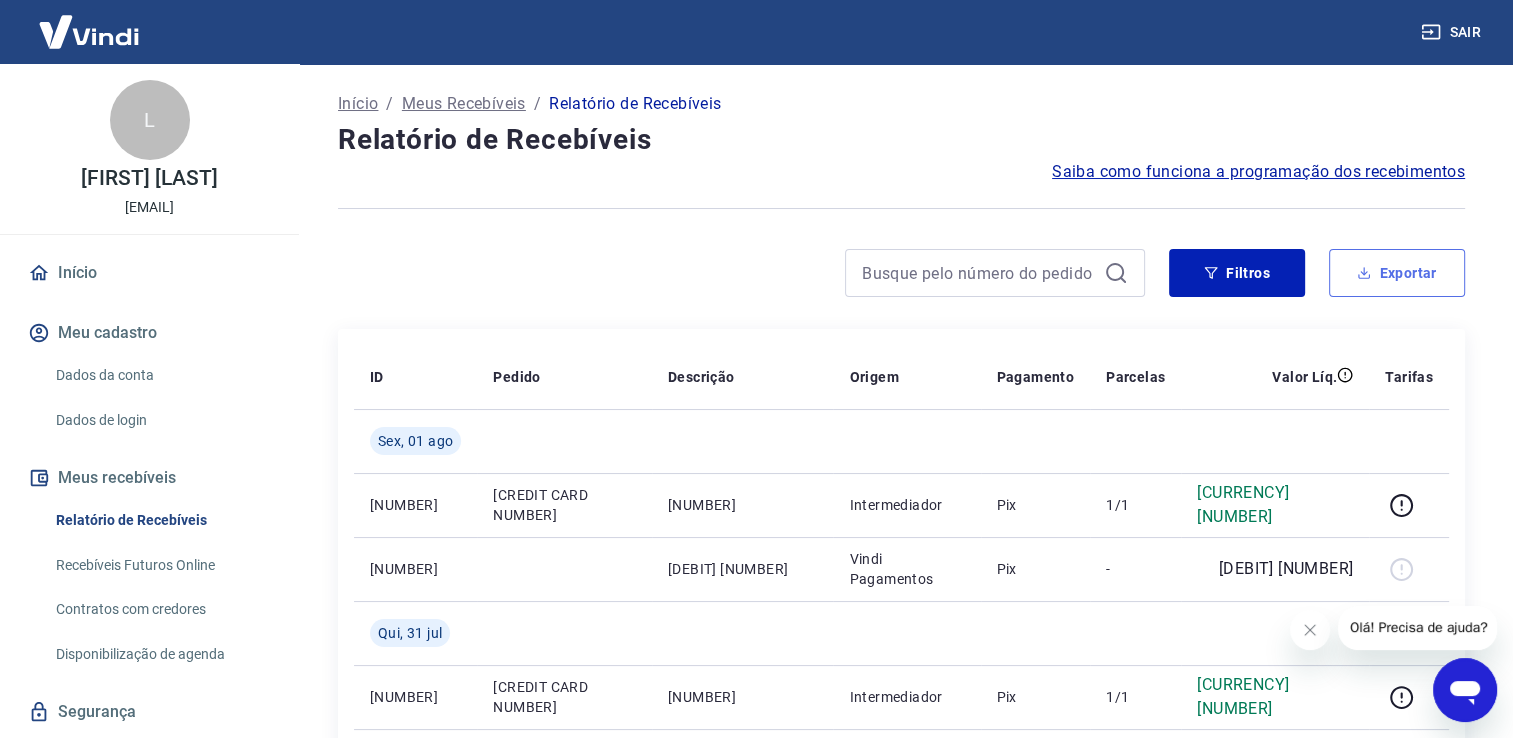 click on "Exportar" at bounding box center (1397, 273) 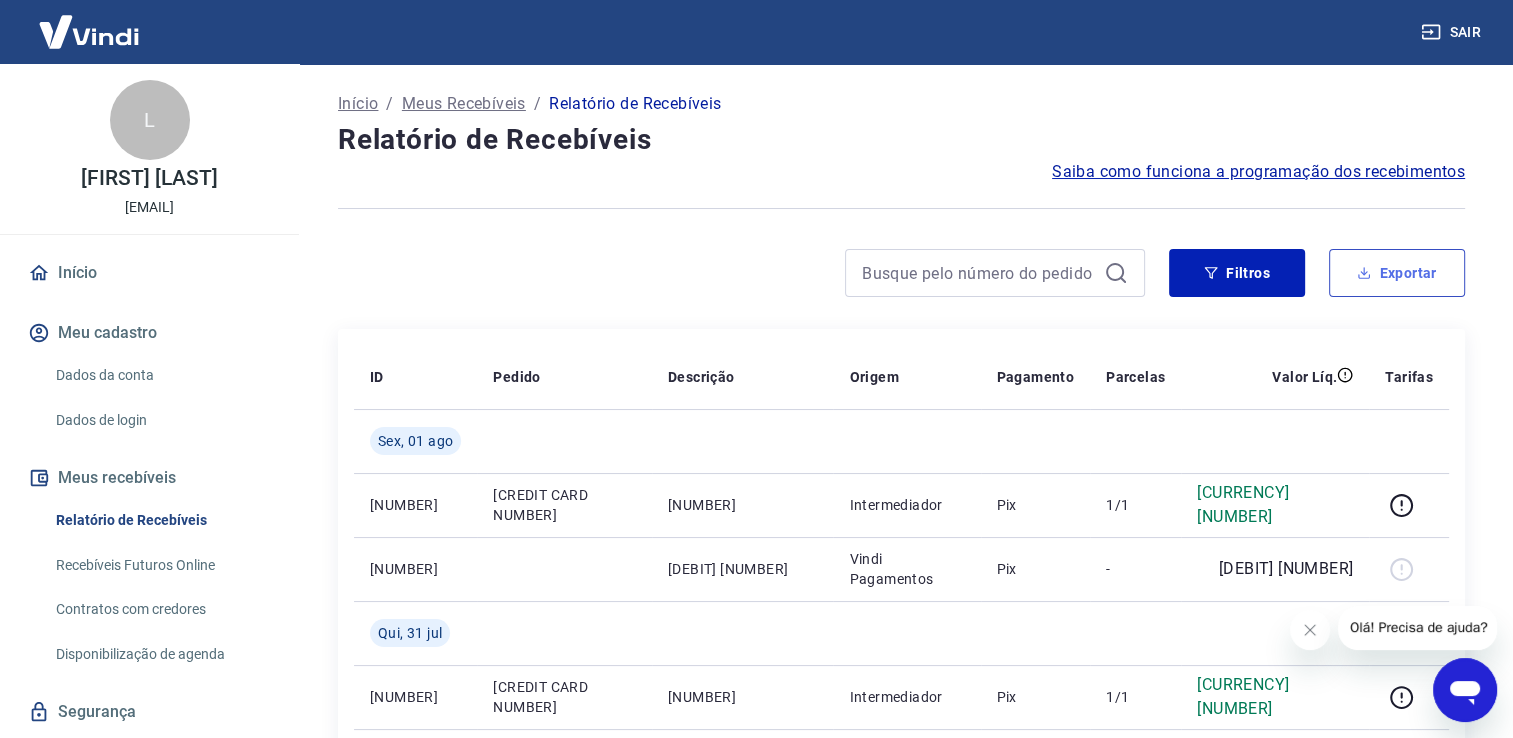 type on "[DATE]" 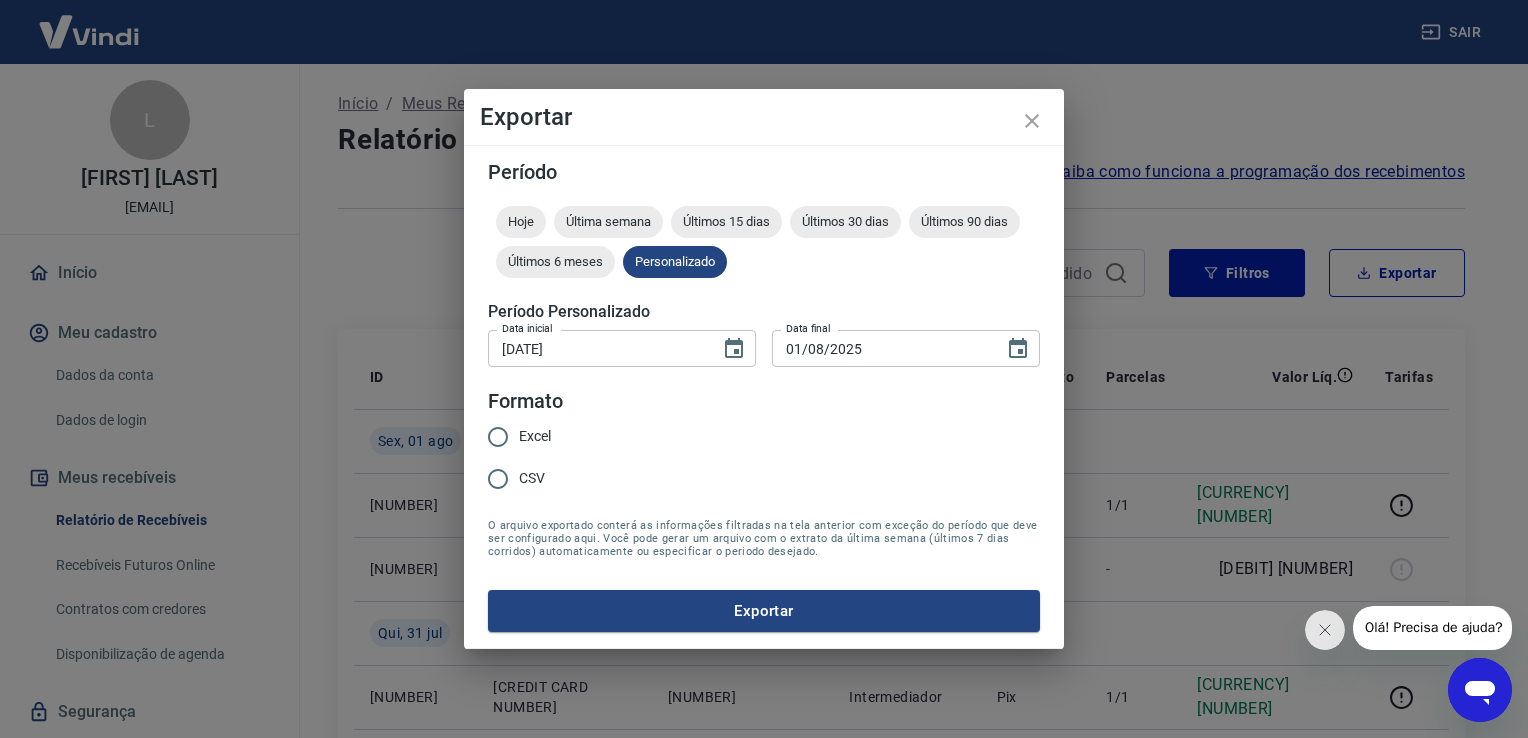 click on "Excel" at bounding box center [498, 437] 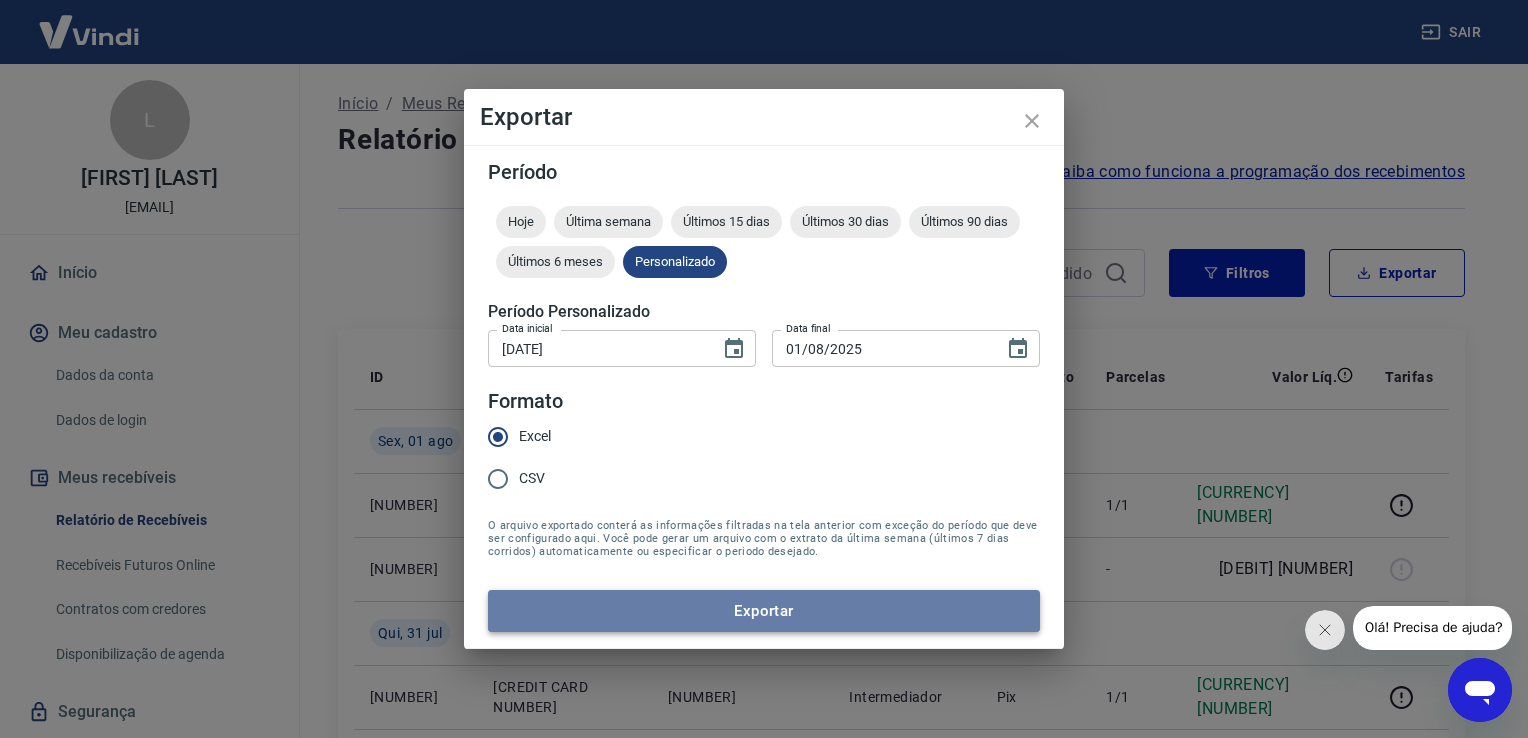 click on "Exportar" at bounding box center (764, 611) 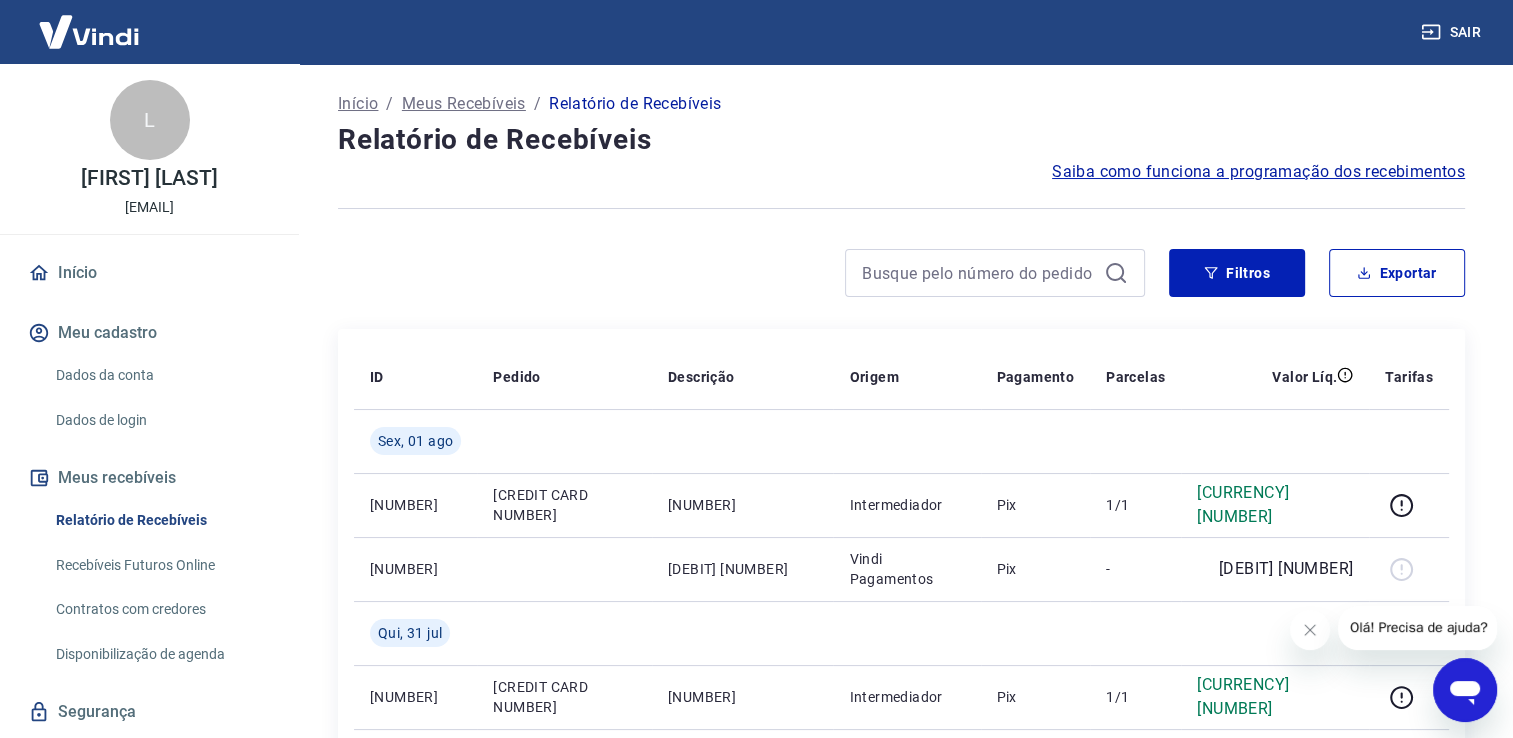 click at bounding box center (901, 208) 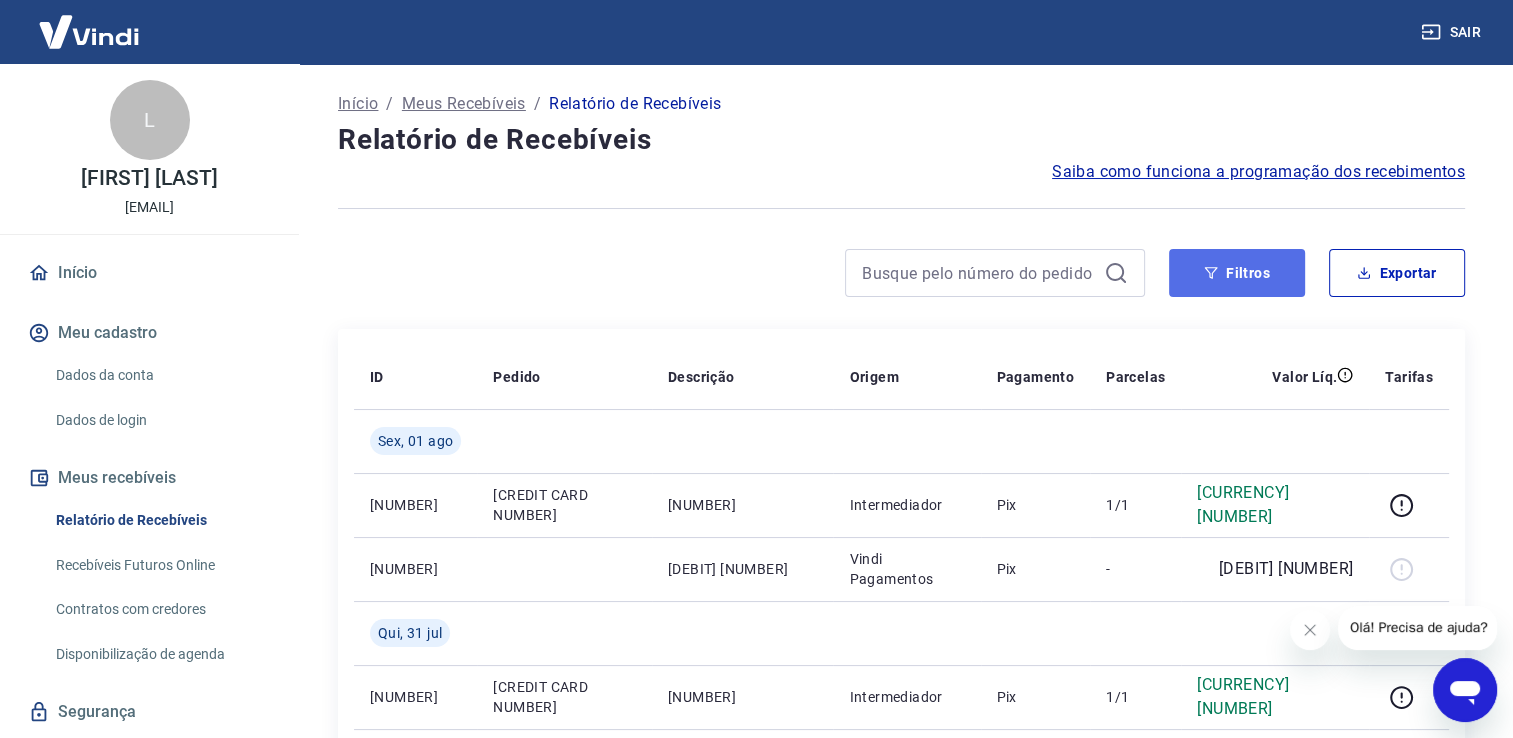 click on "Filtros" at bounding box center [1237, 273] 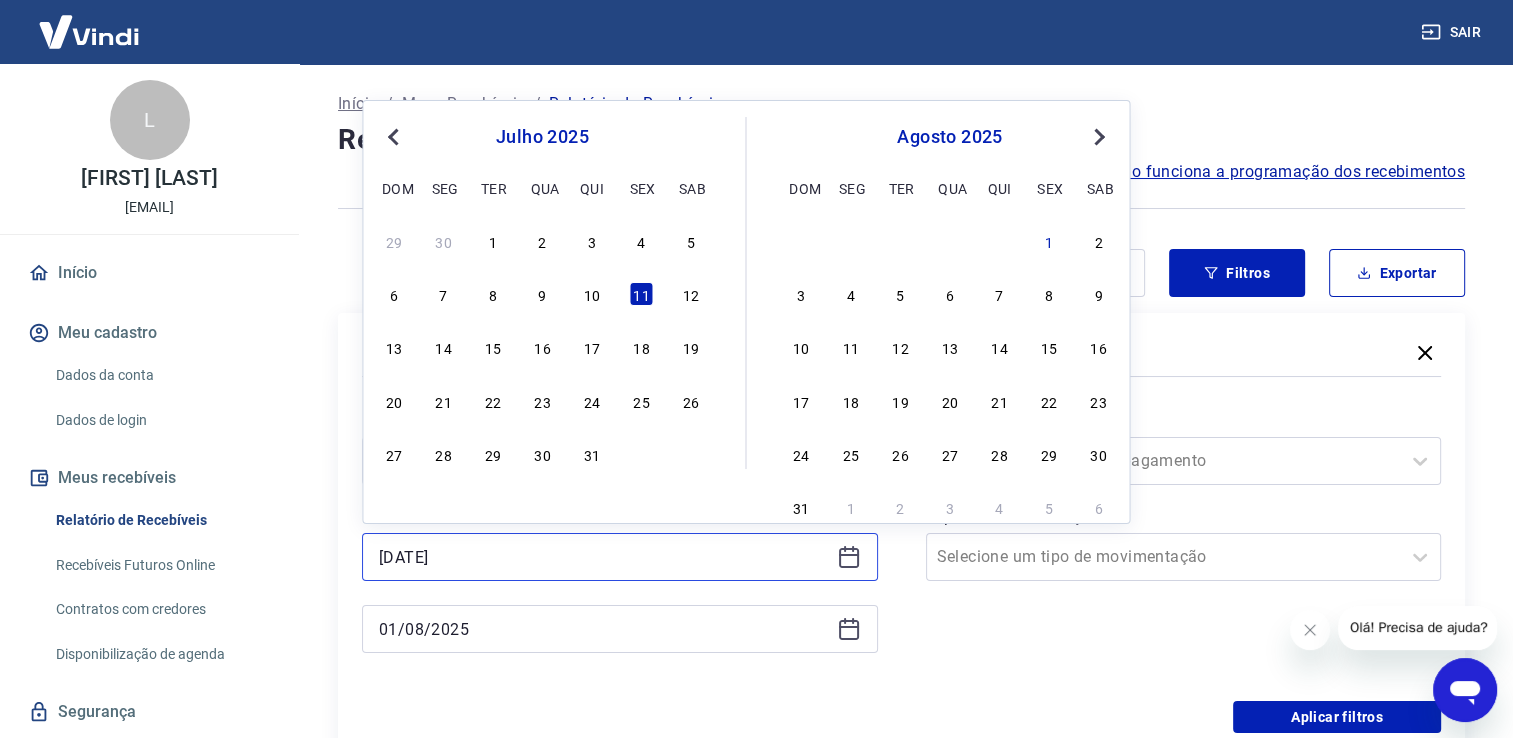 click on "[DATE]" at bounding box center (604, 557) 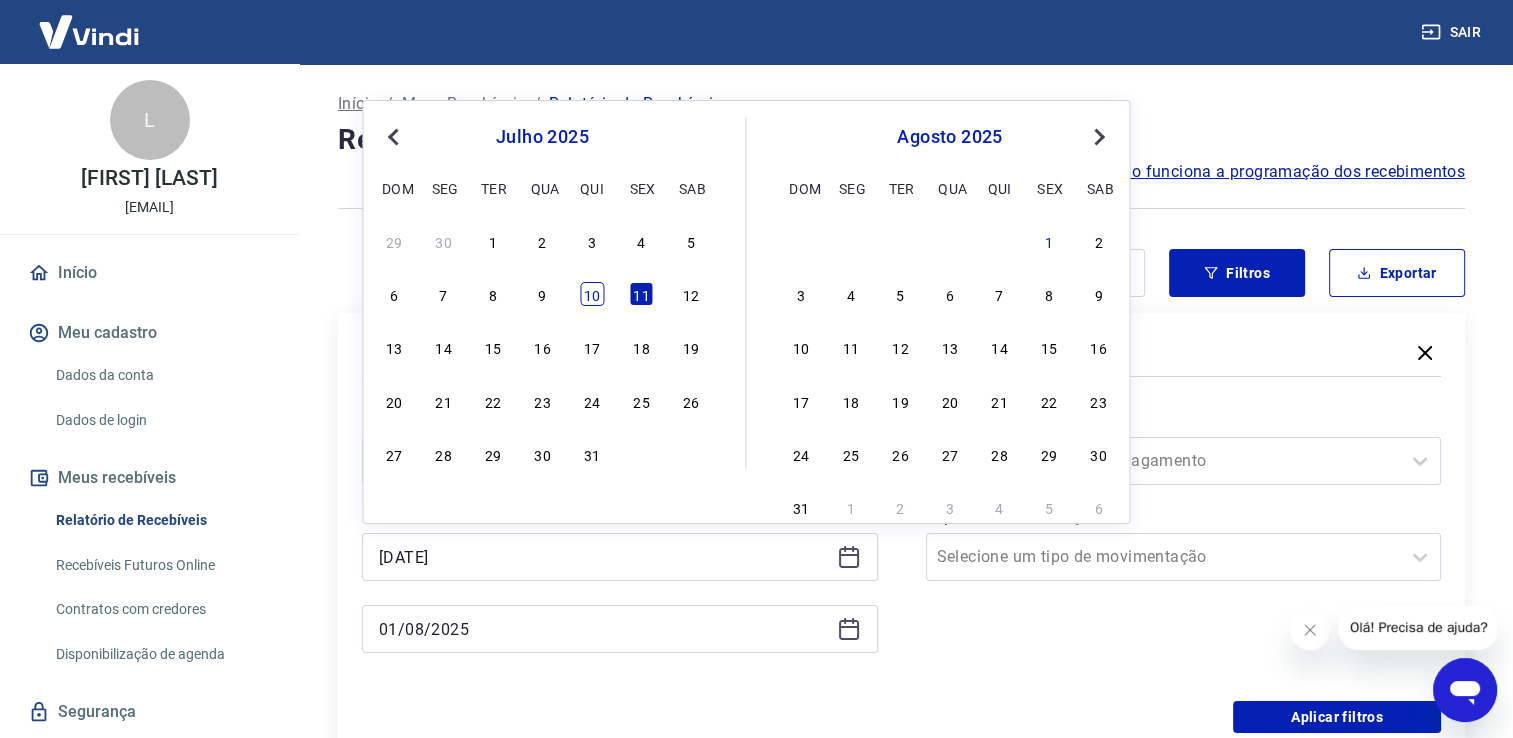 click on "10" at bounding box center (592, 294) 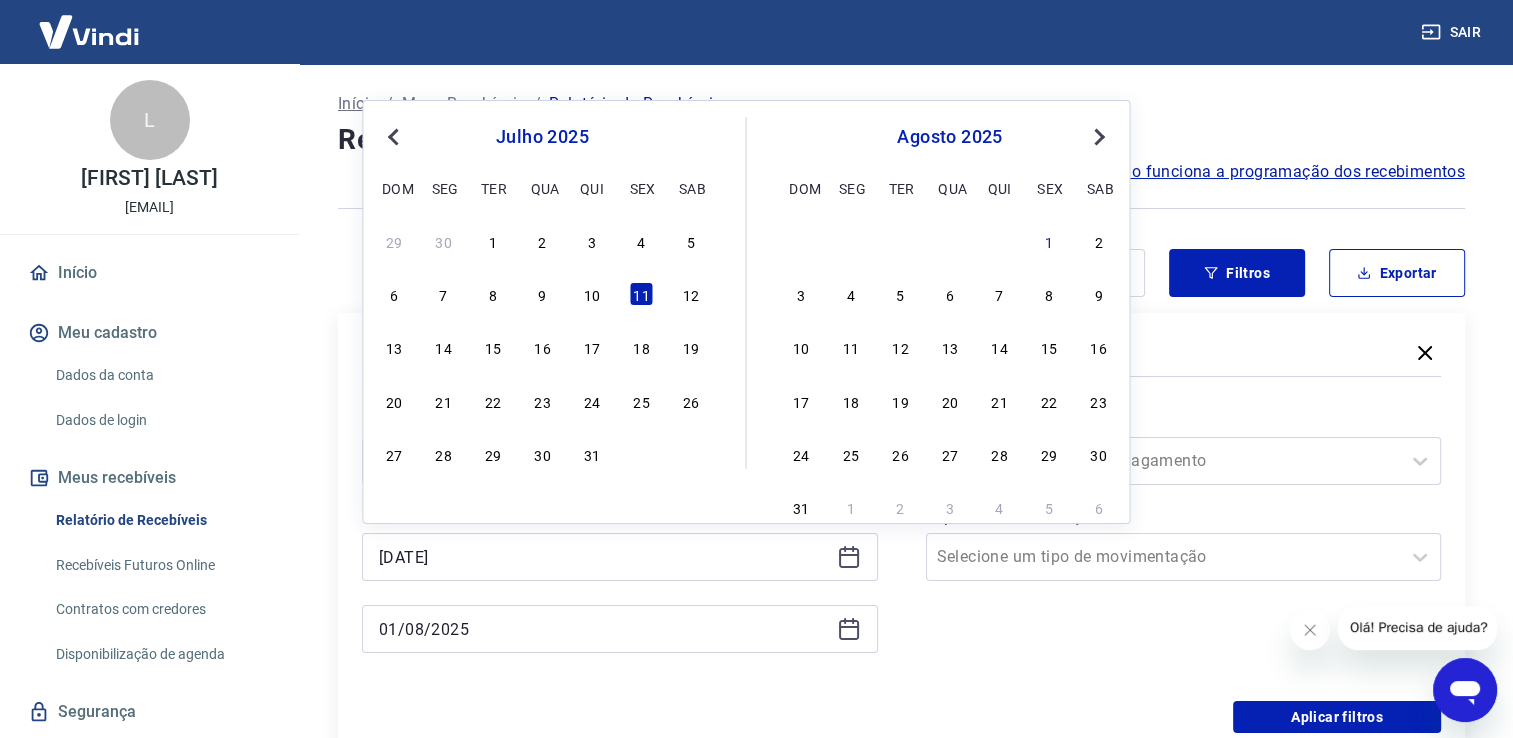 type on "[DATE]" 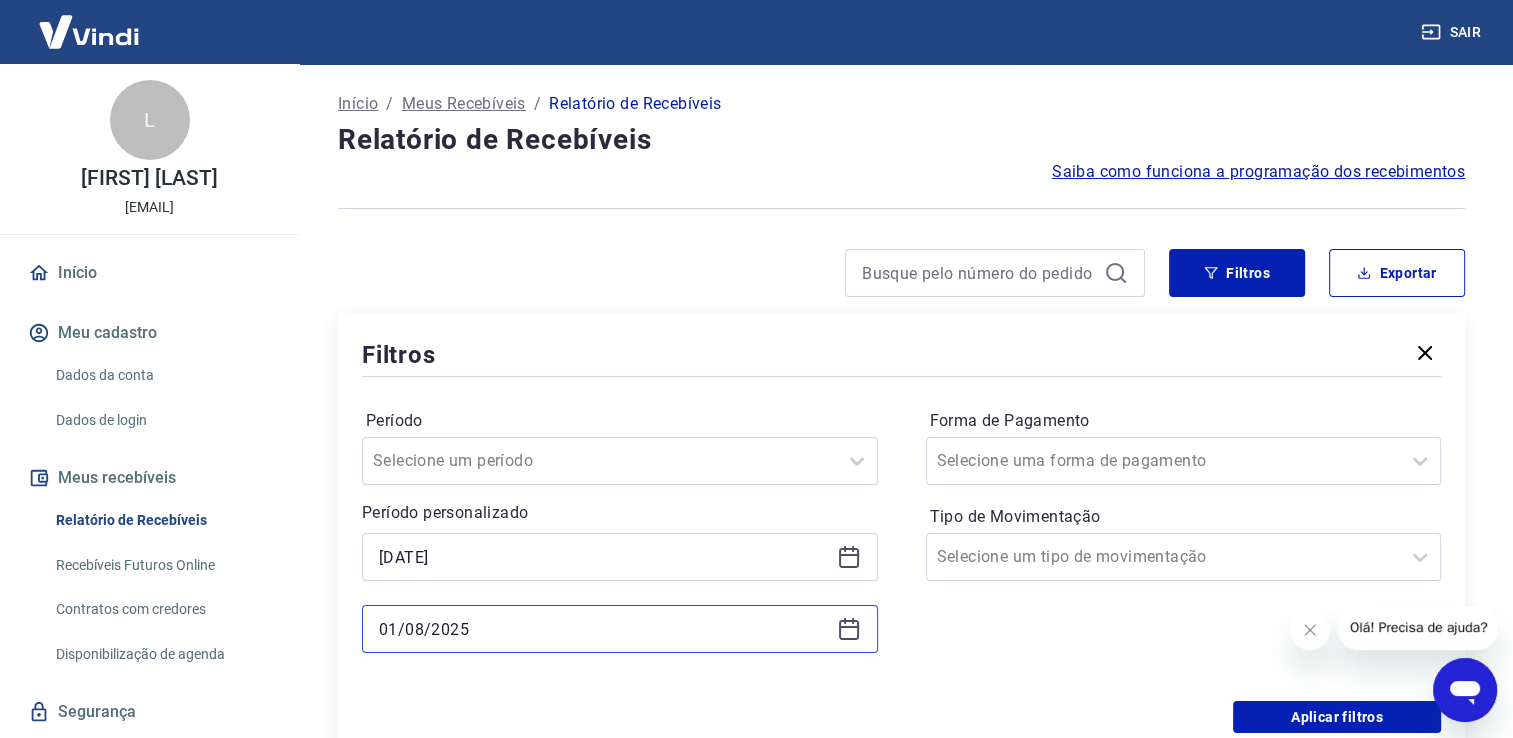 click on "01/08/2025" at bounding box center [604, 629] 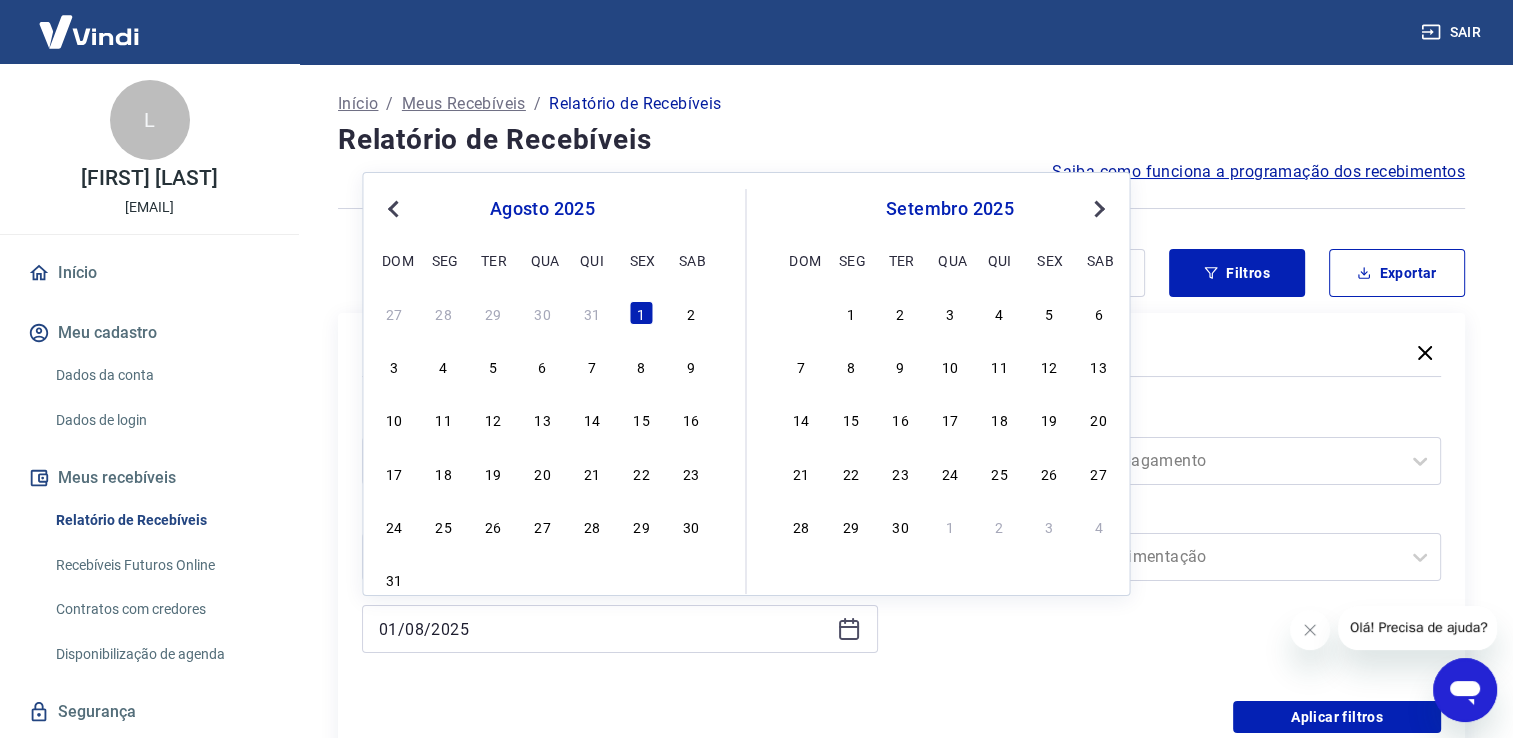 click on "Previous Month" at bounding box center (393, 209) 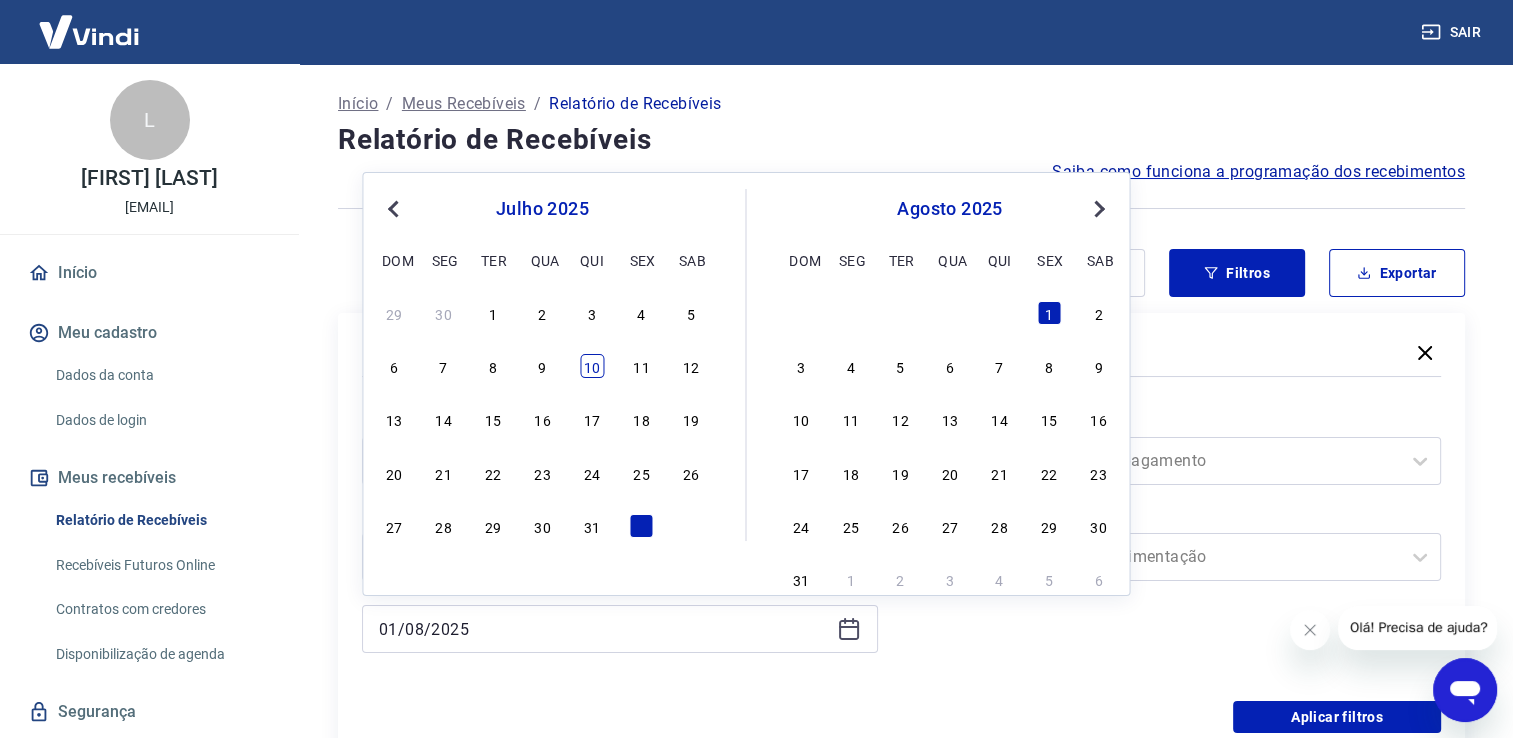 click on "10" at bounding box center [592, 366] 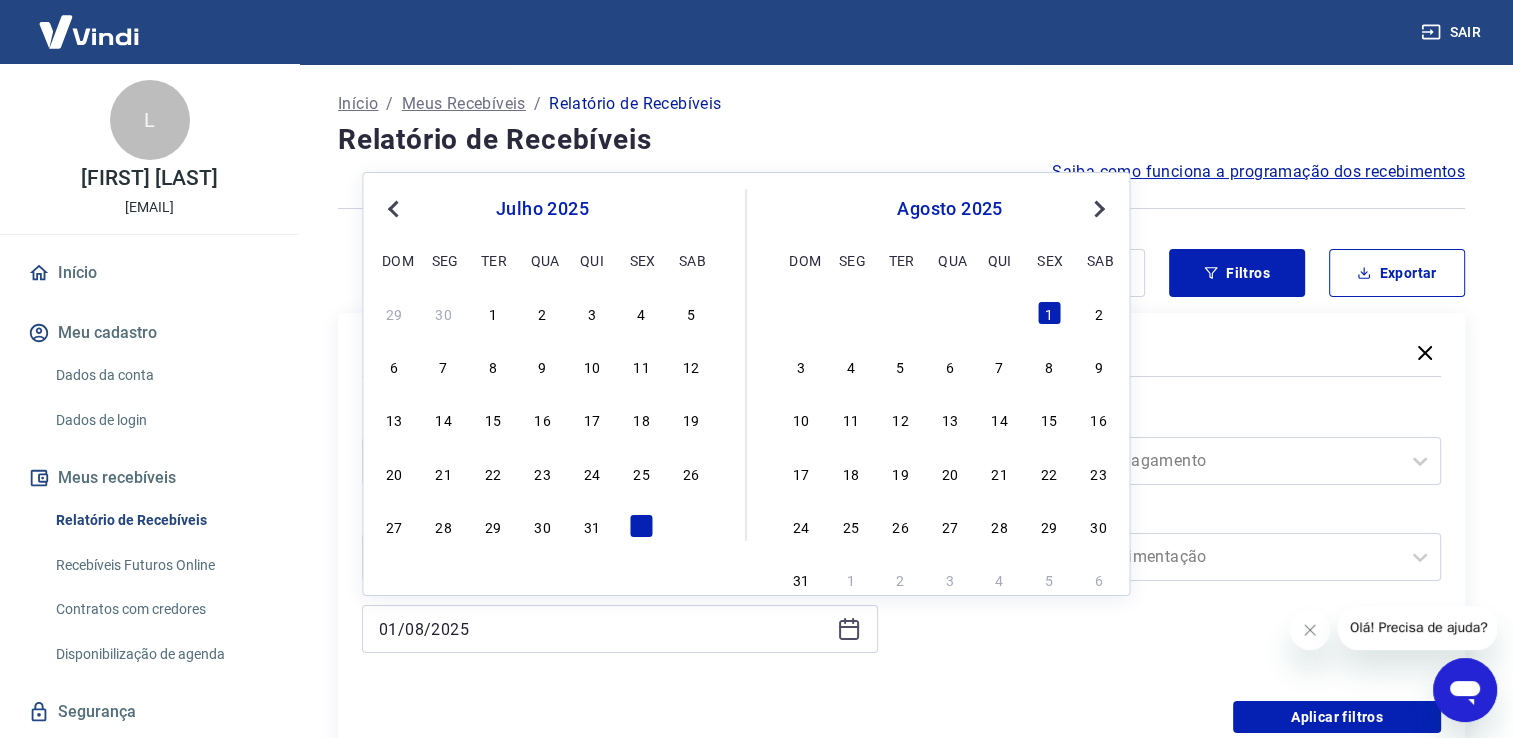 type on "[DATE]" 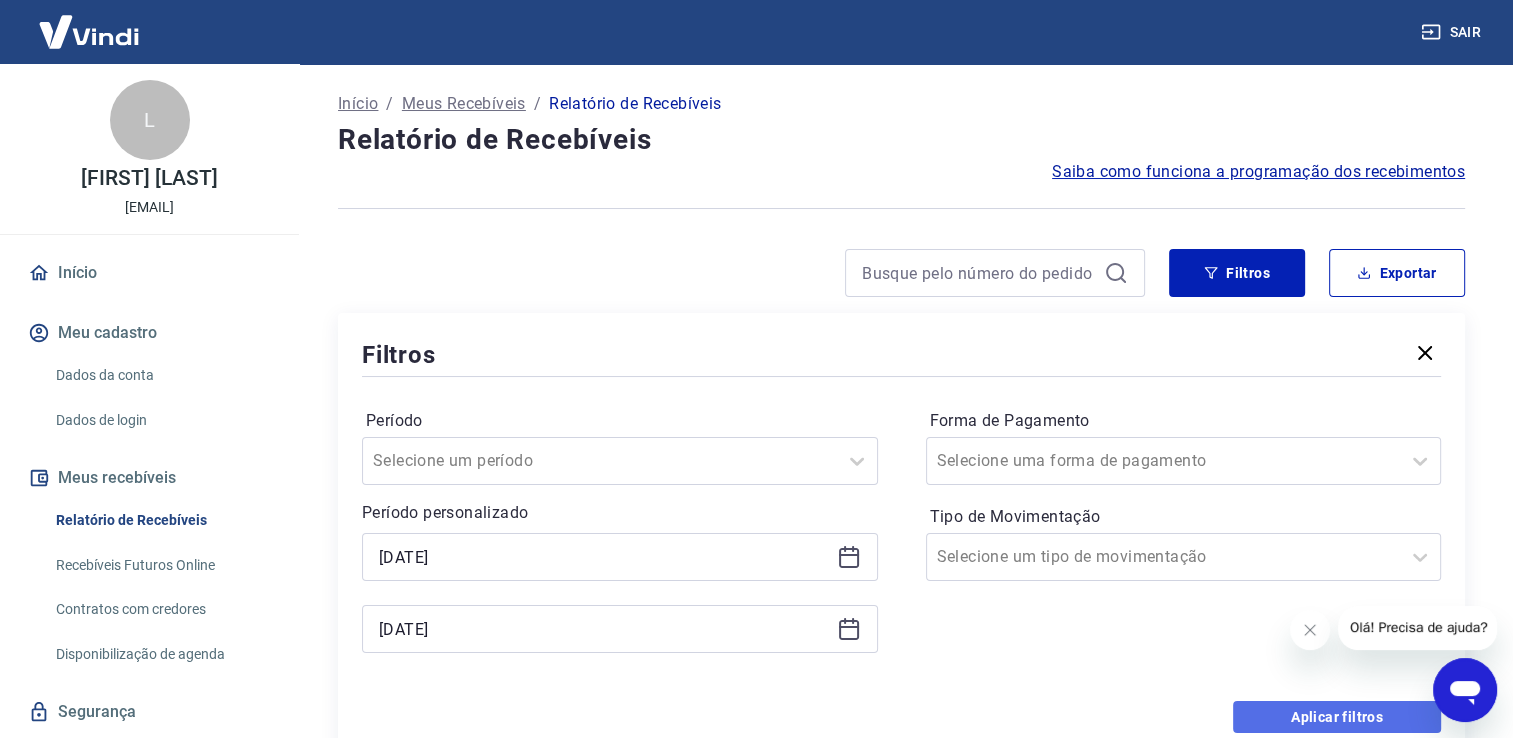 click on "Aplicar filtros" at bounding box center (1337, 717) 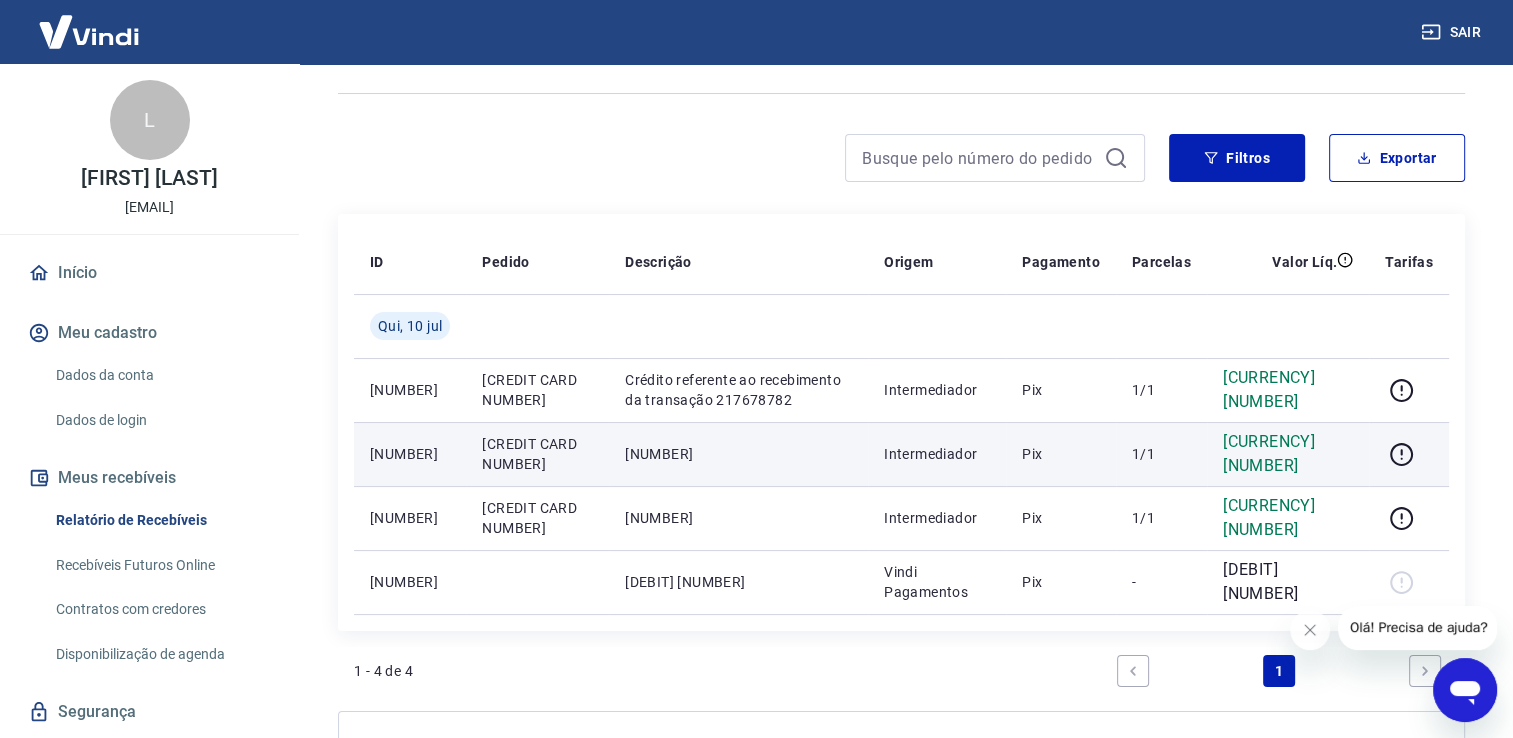 scroll, scrollTop: 100, scrollLeft: 0, axis: vertical 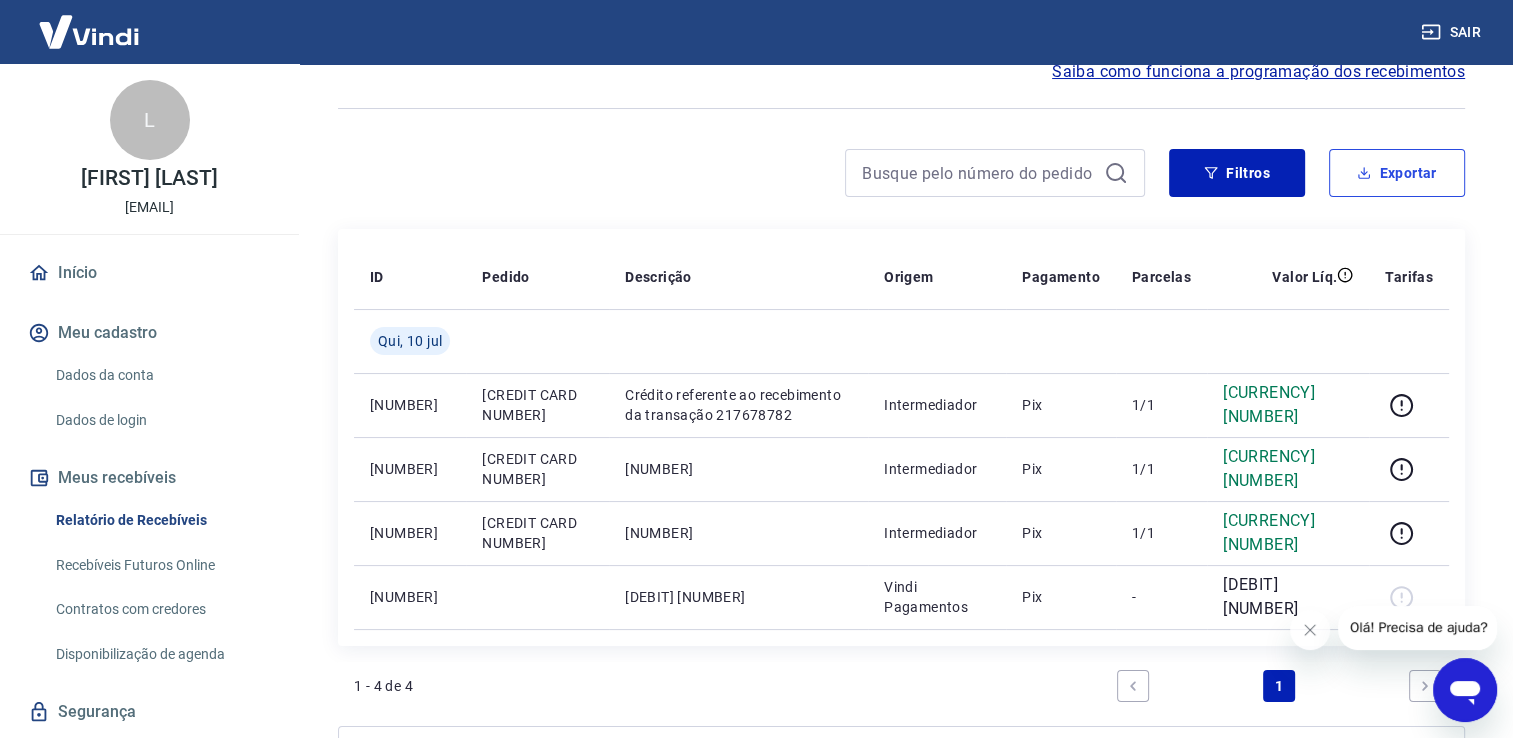 drag, startPoint x: 1434, startPoint y: 173, endPoint x: 1414, endPoint y: 178, distance: 20.615528 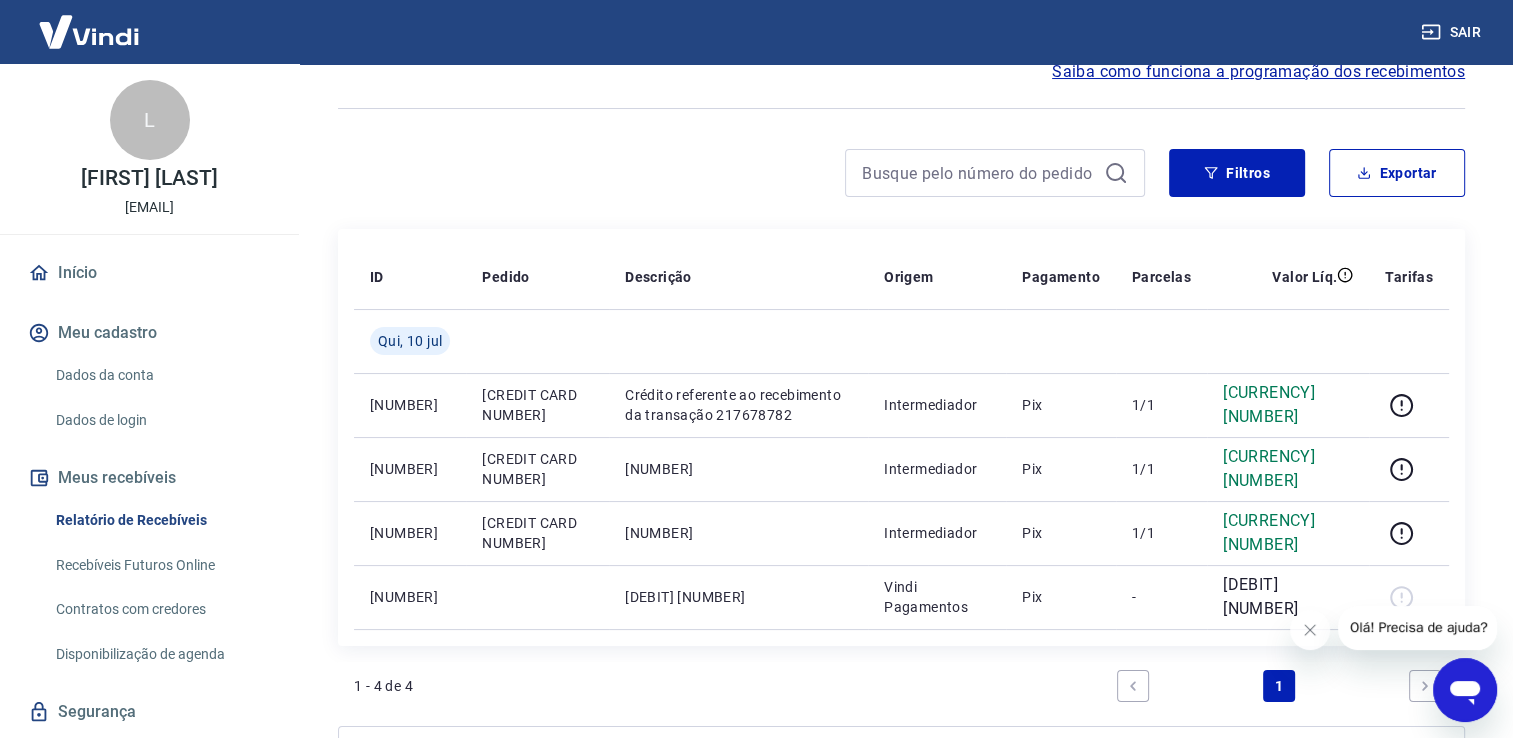 type on "[DATE]" 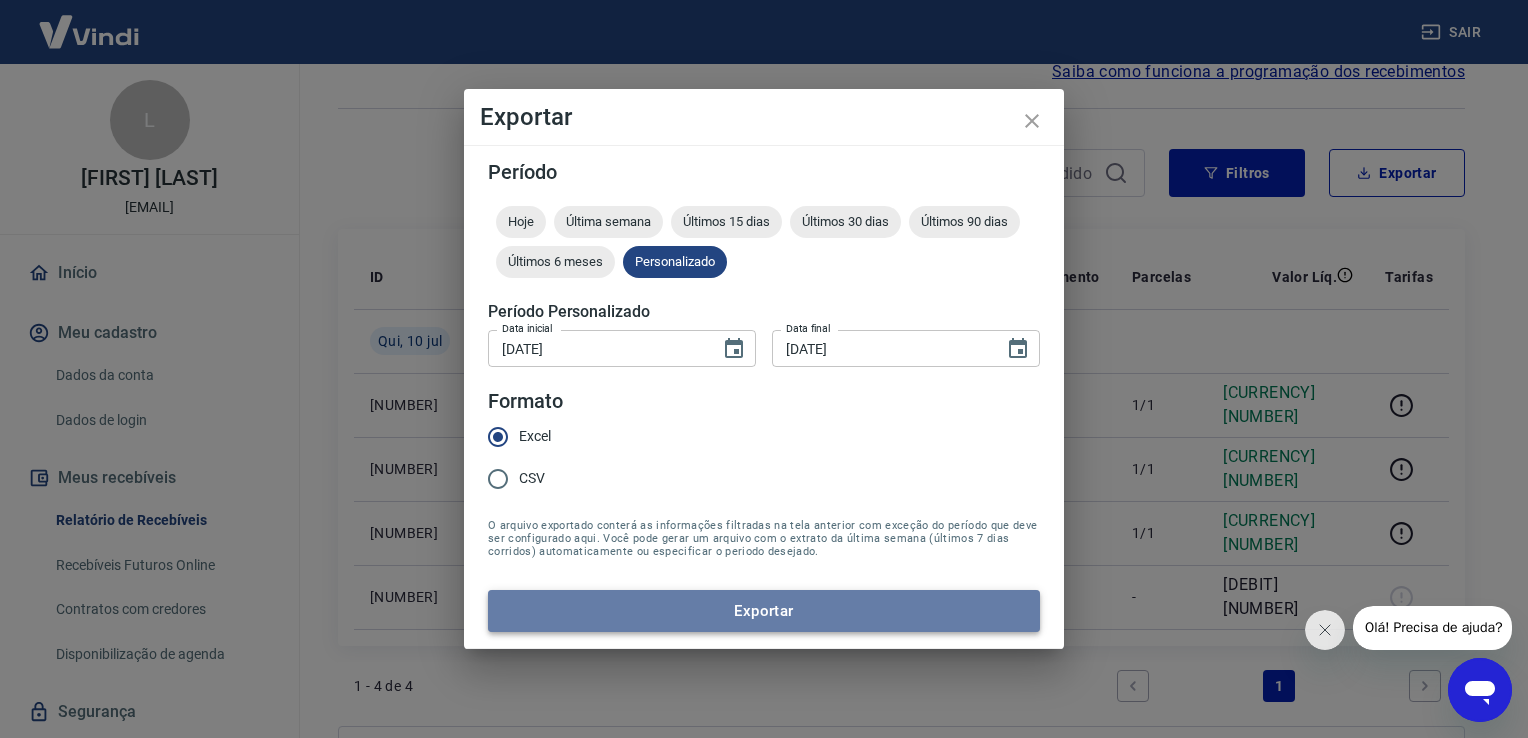 click on "Exportar" at bounding box center [764, 611] 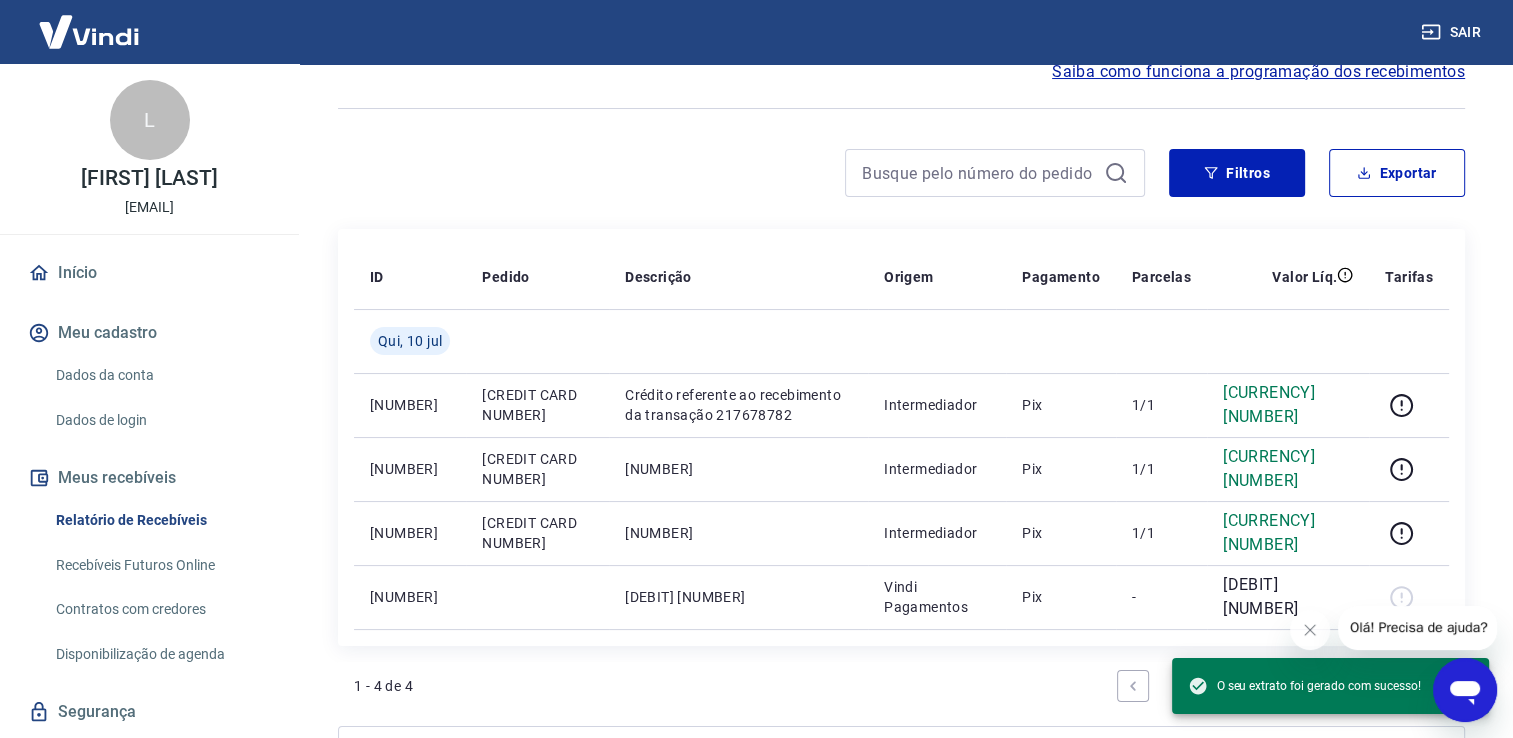 click at bounding box center [741, 173] 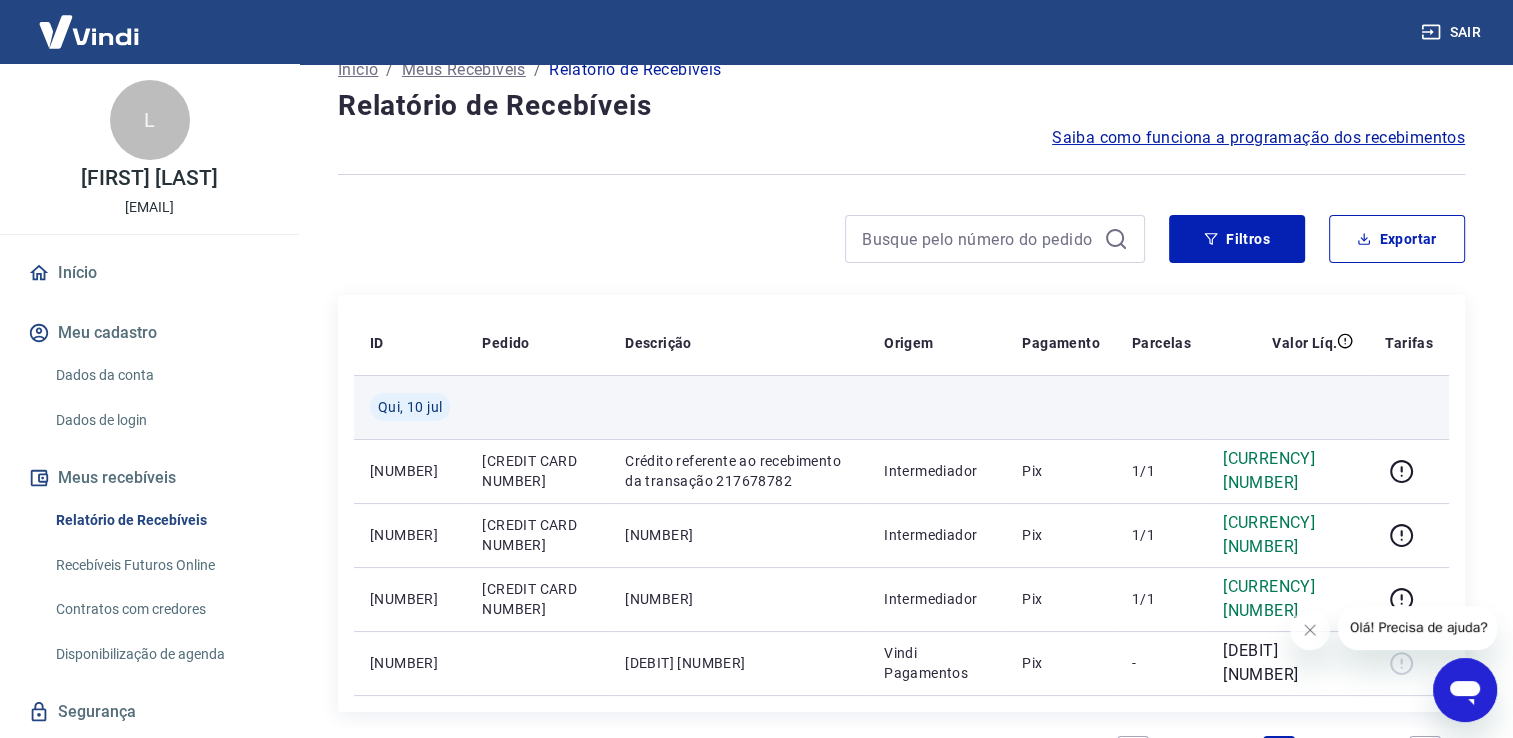 scroll, scrollTop: 0, scrollLeft: 0, axis: both 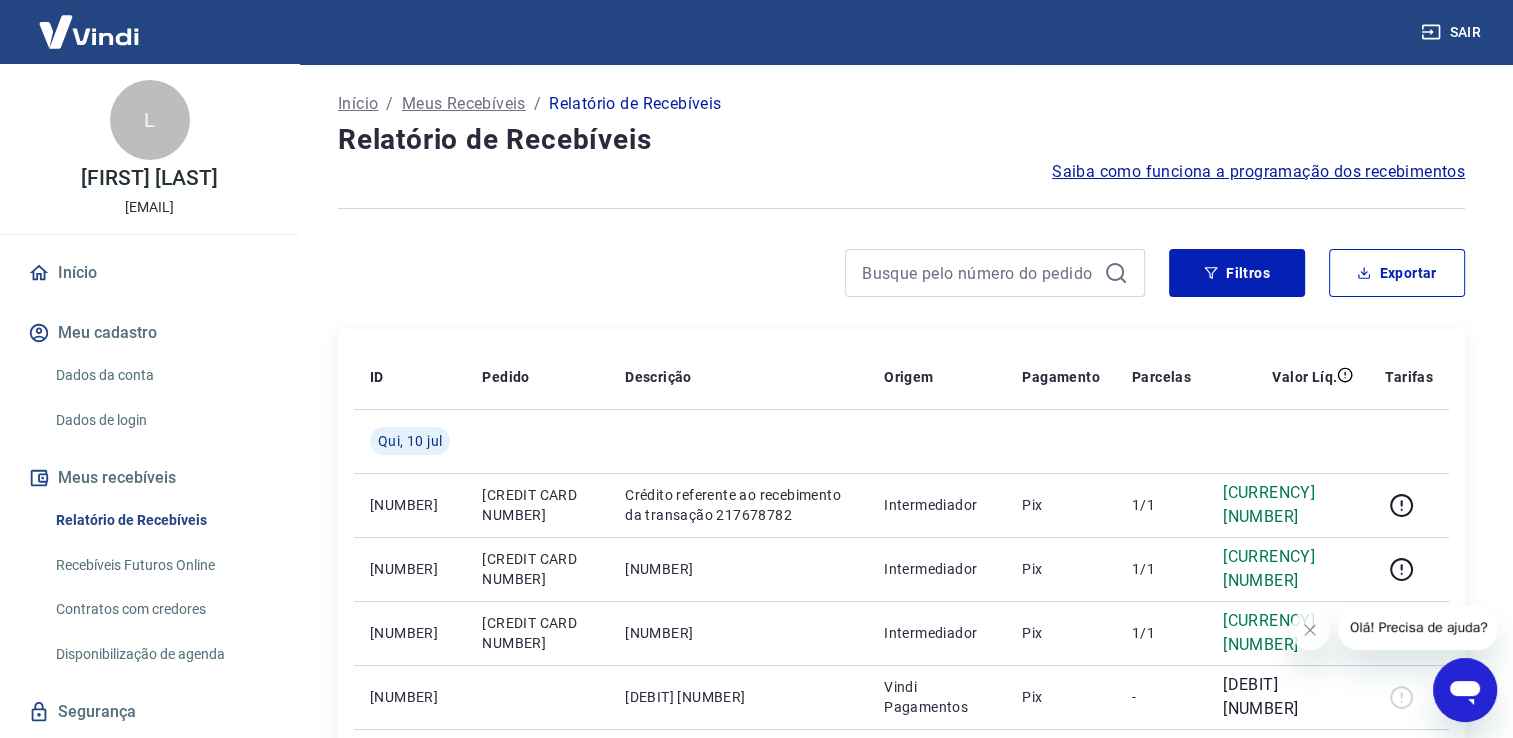 click on "Saiba como funciona a programação dos recebimentos" at bounding box center (1258, 172) 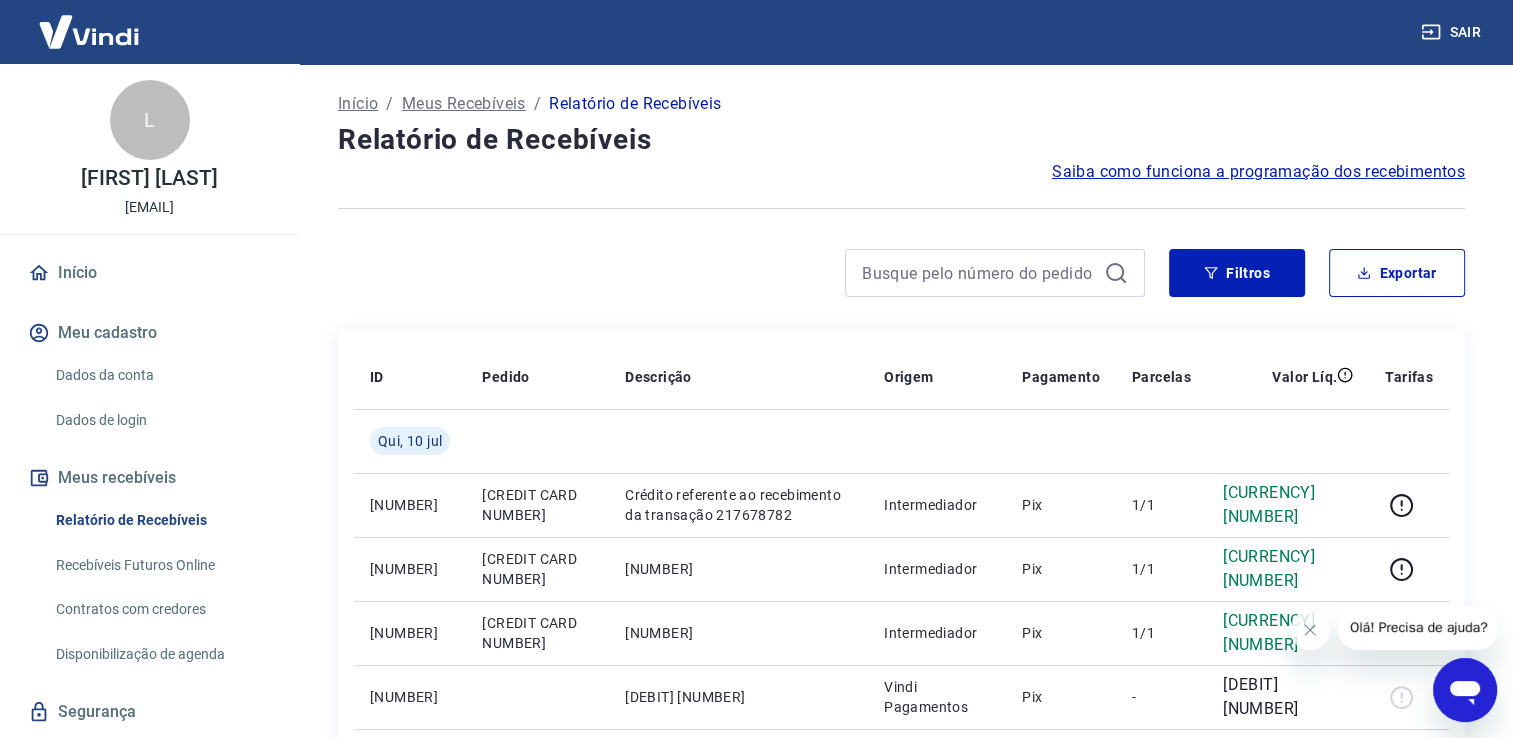 click on "Início" at bounding box center (149, 273) 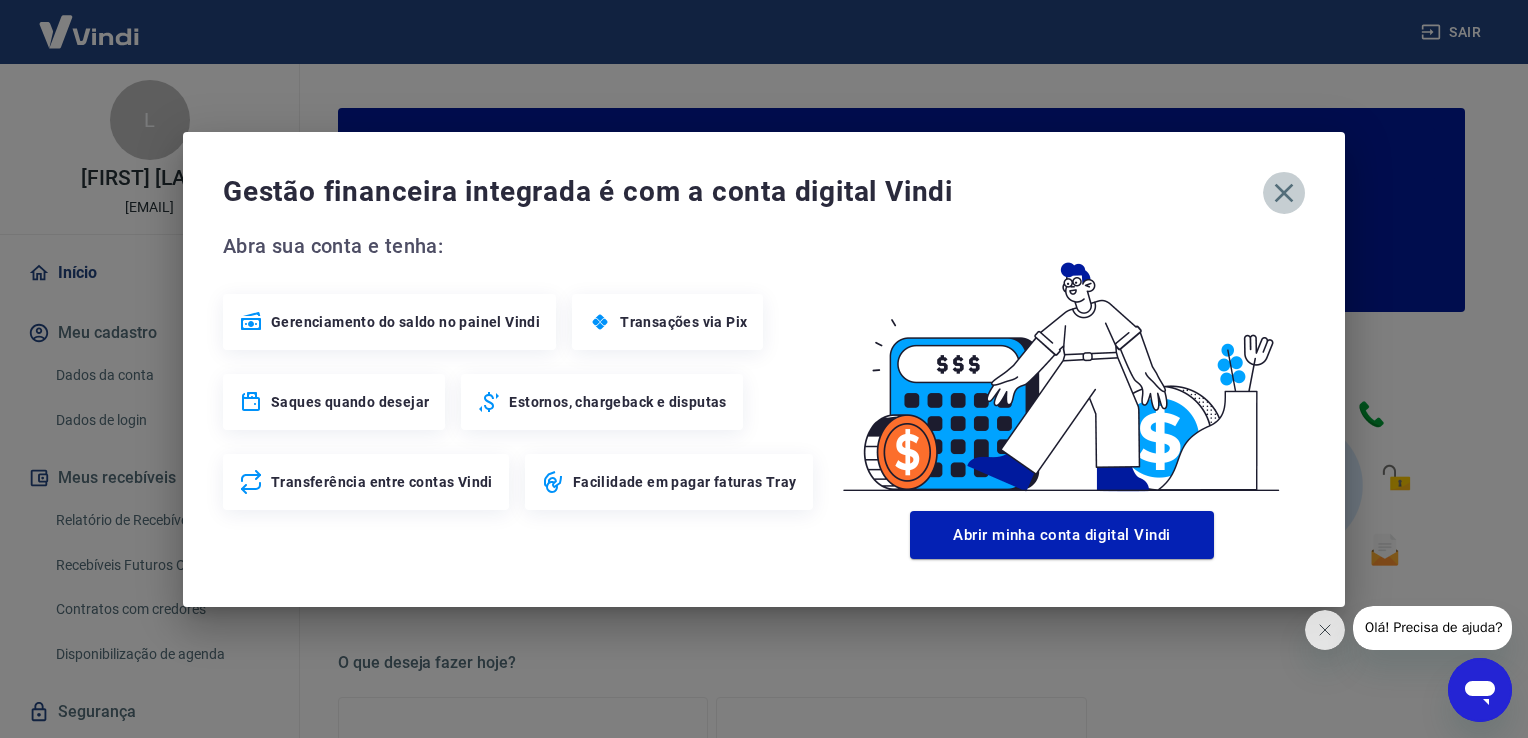 drag, startPoint x: 1284, startPoint y: 182, endPoint x: 1265, endPoint y: 197, distance: 24.207438 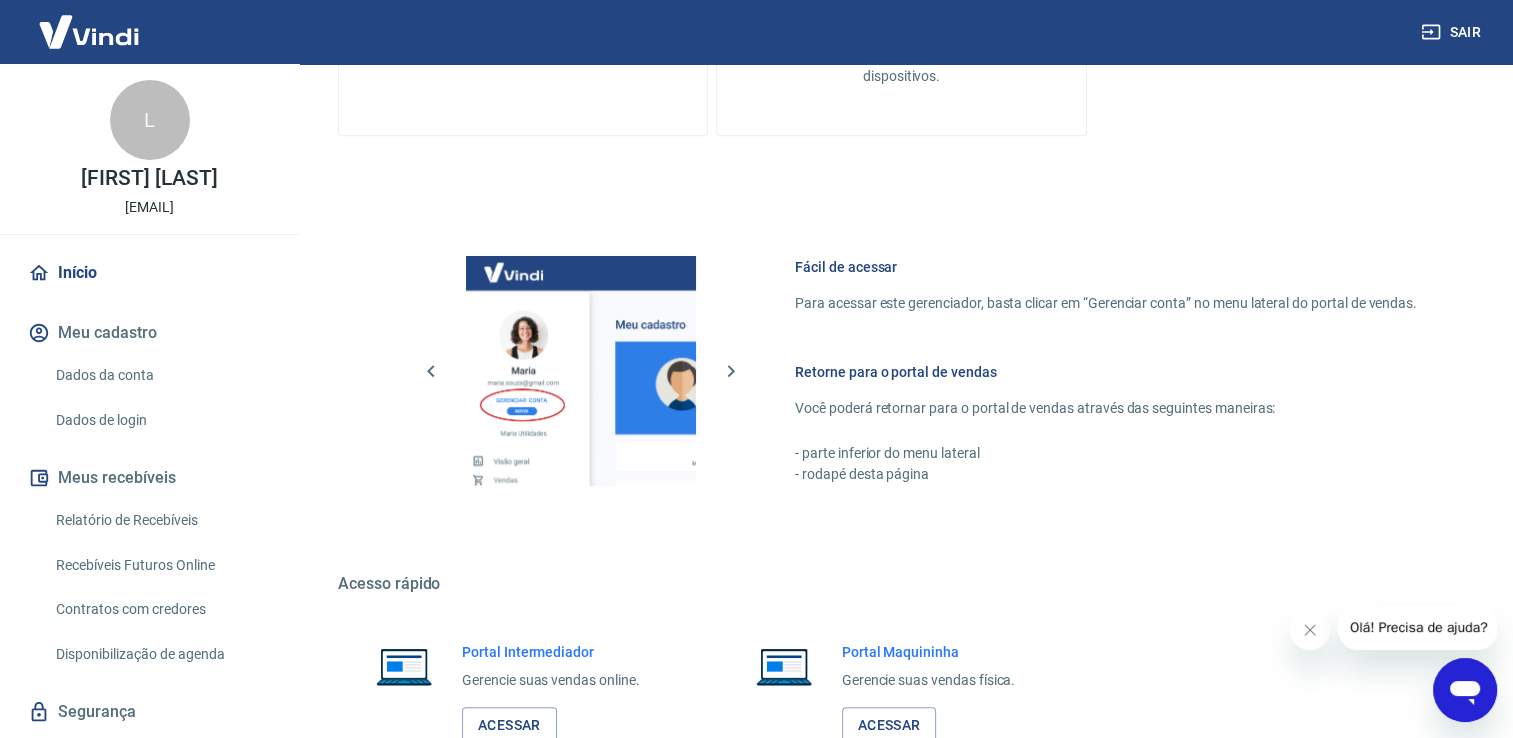 scroll, scrollTop: 1048, scrollLeft: 0, axis: vertical 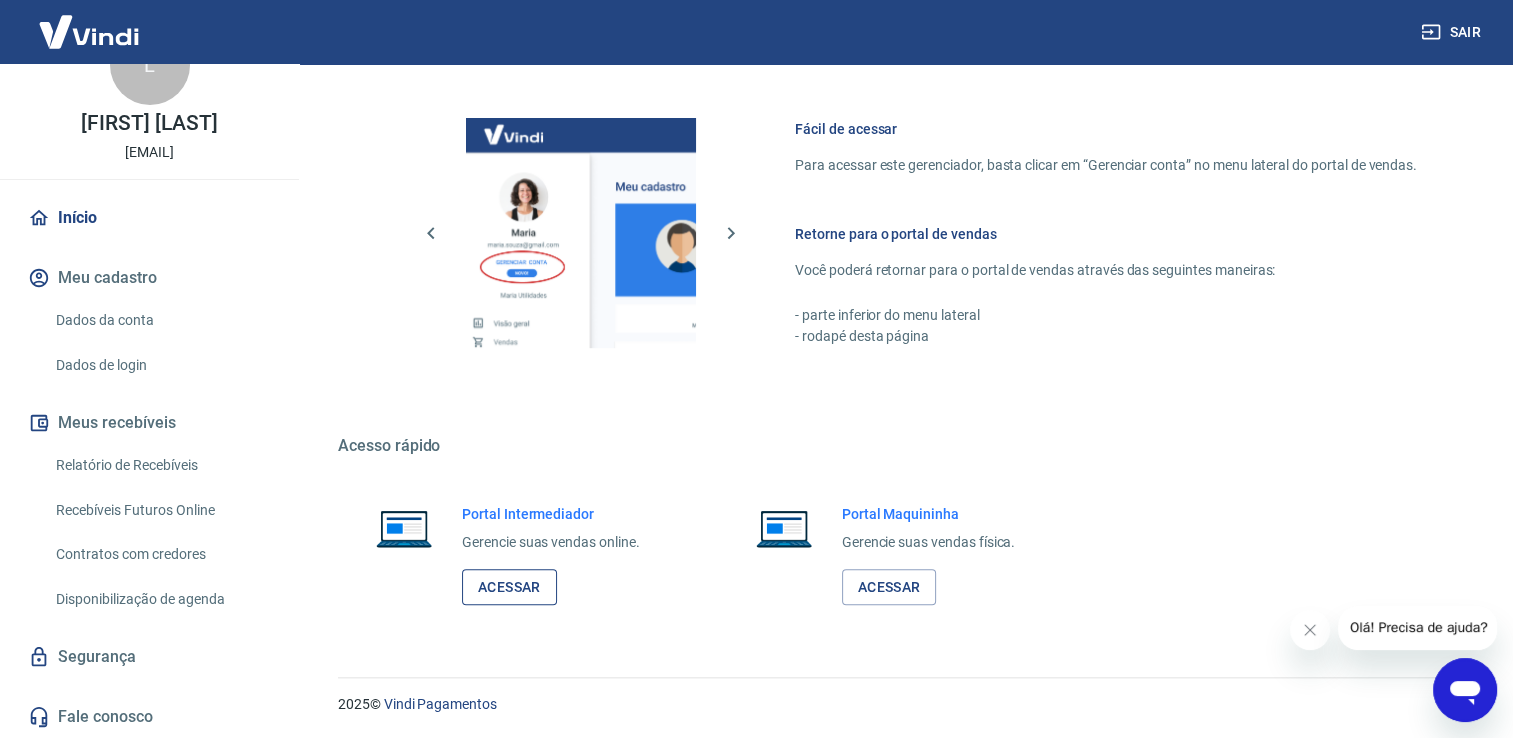 click on "Acessar" at bounding box center [509, 587] 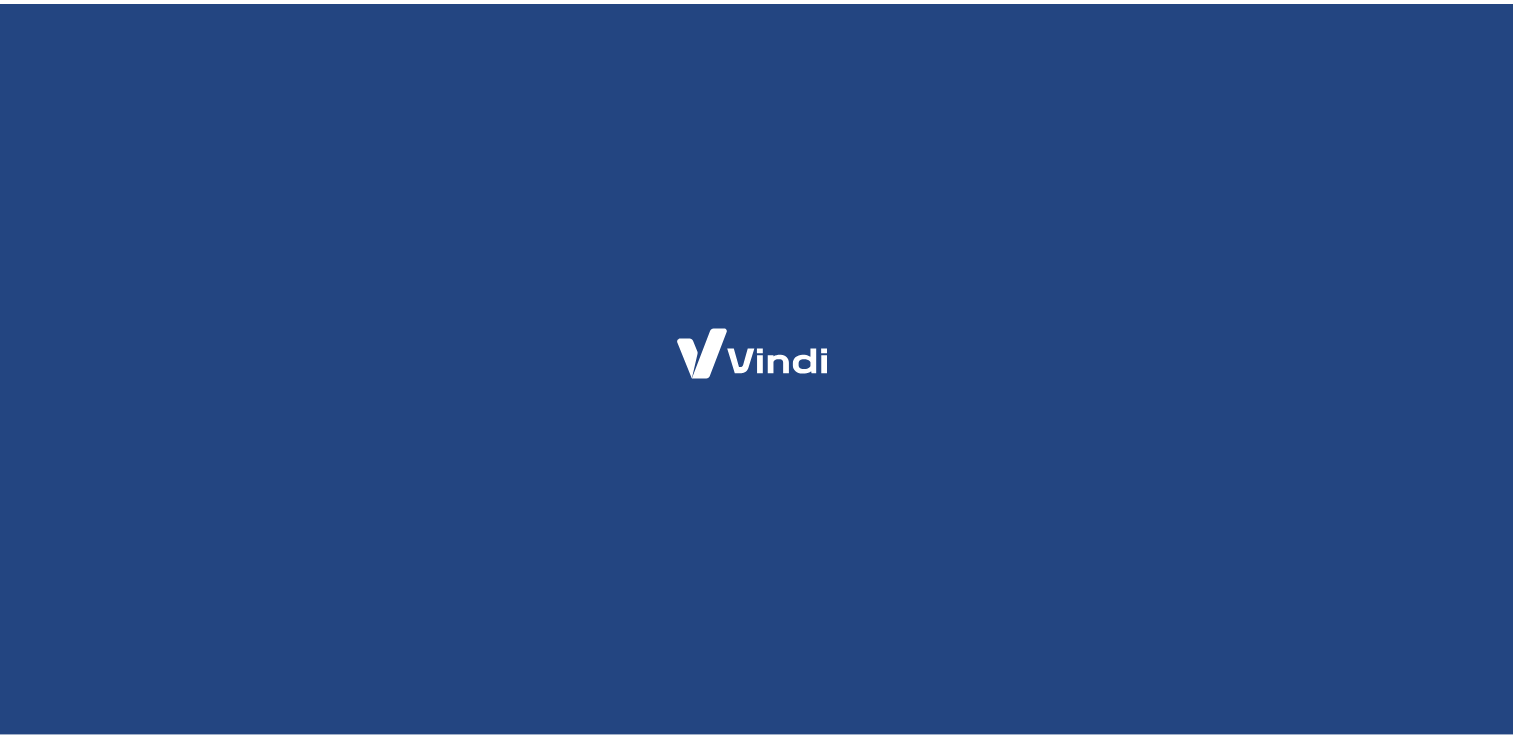 scroll, scrollTop: 0, scrollLeft: 0, axis: both 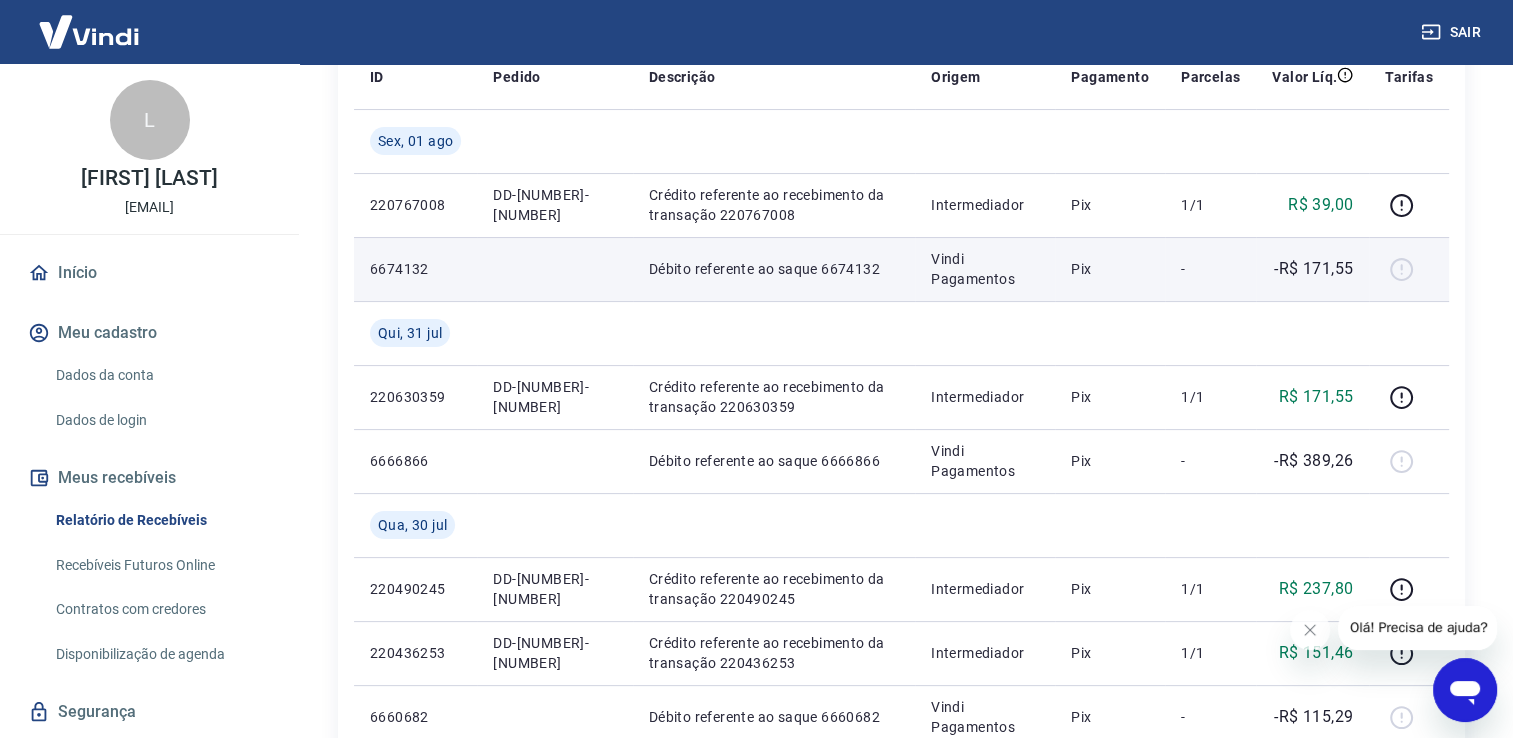 click at bounding box center (1409, 269) 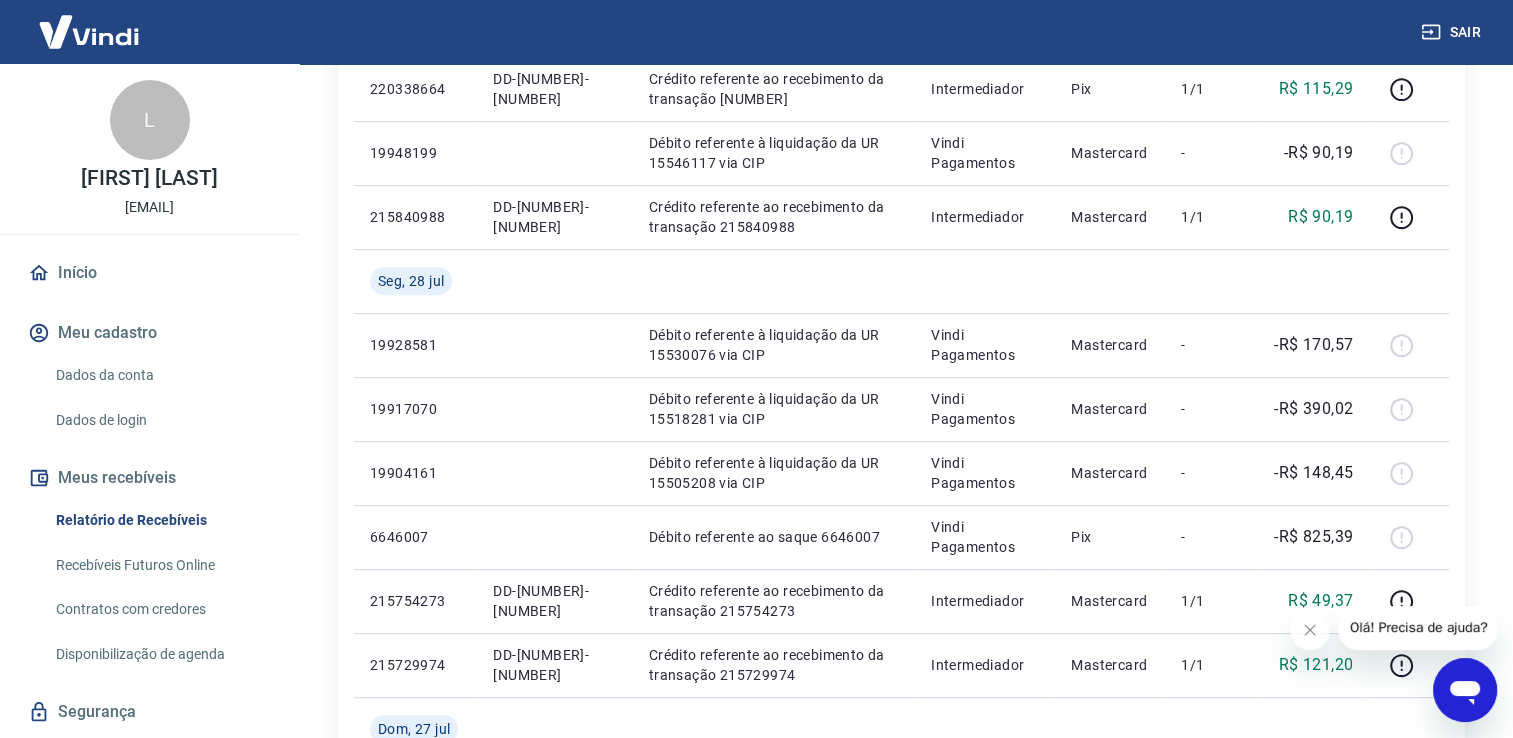 scroll, scrollTop: 900, scrollLeft: 0, axis: vertical 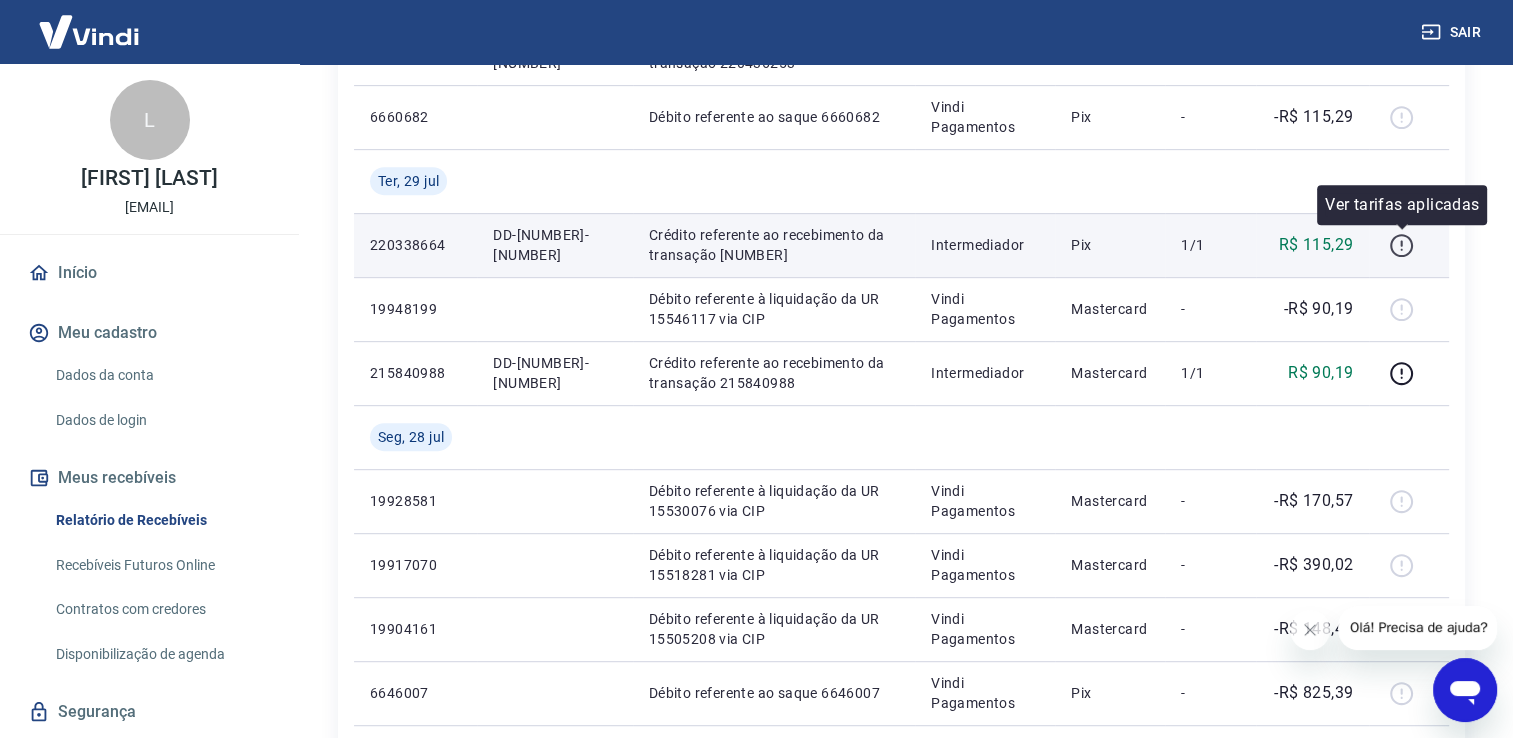 click 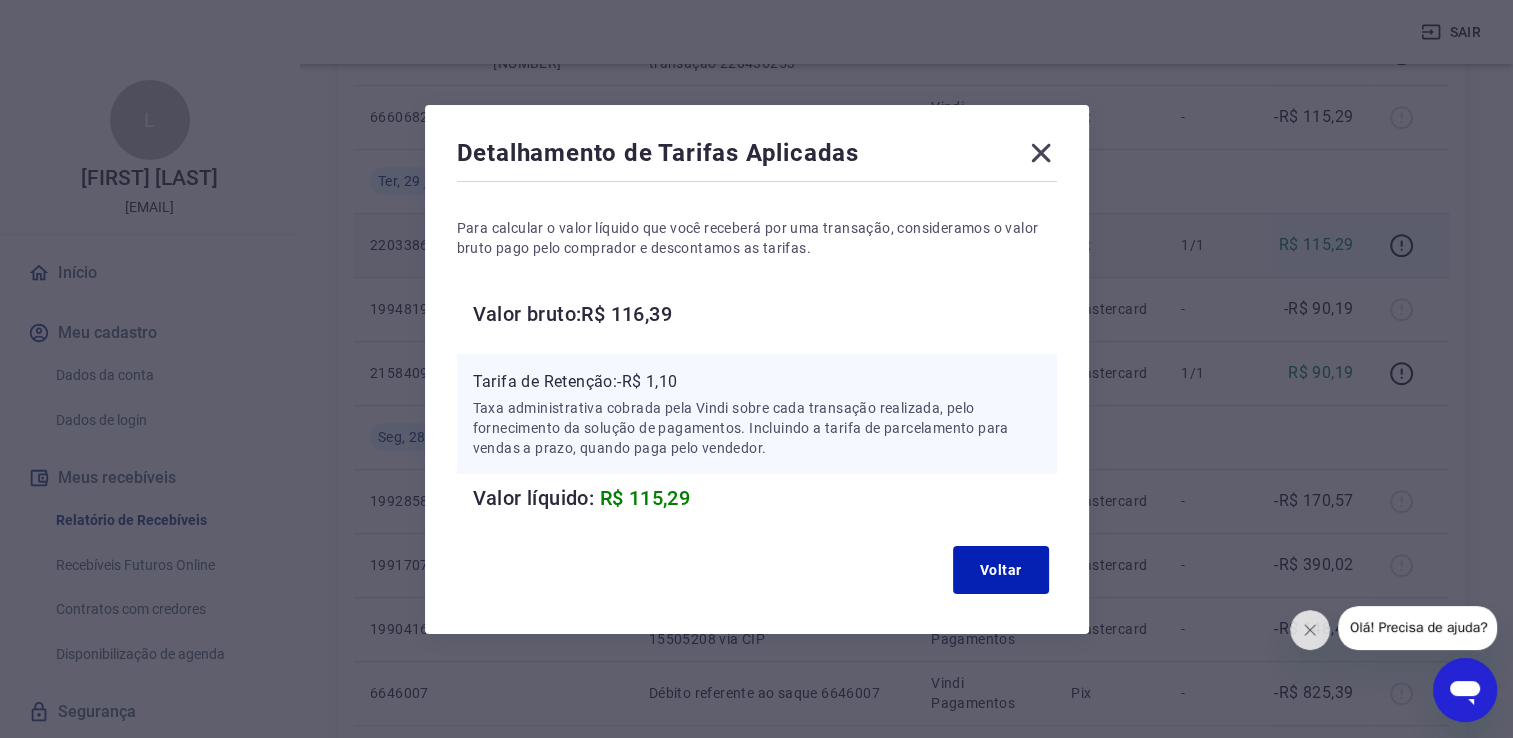 click 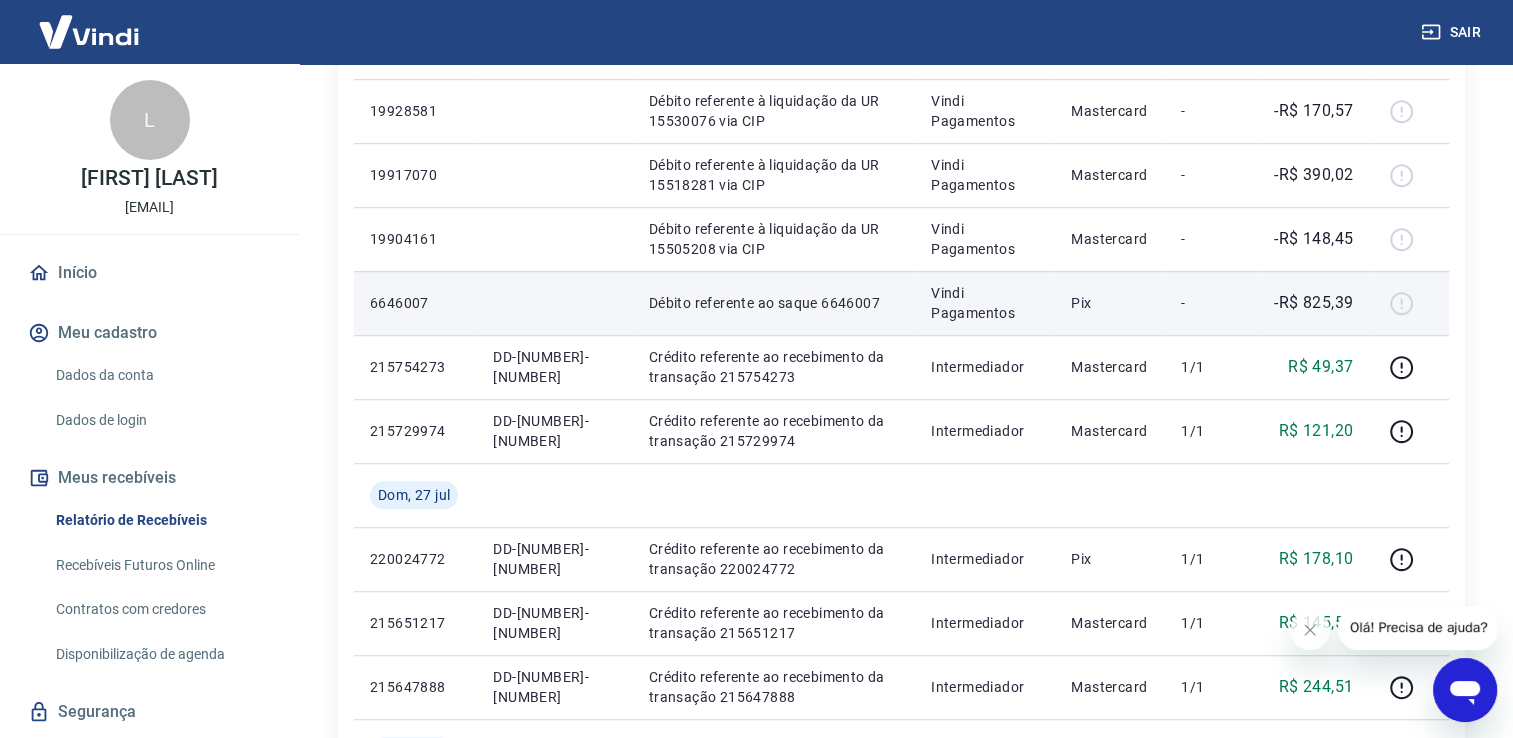 scroll, scrollTop: 1200, scrollLeft: 0, axis: vertical 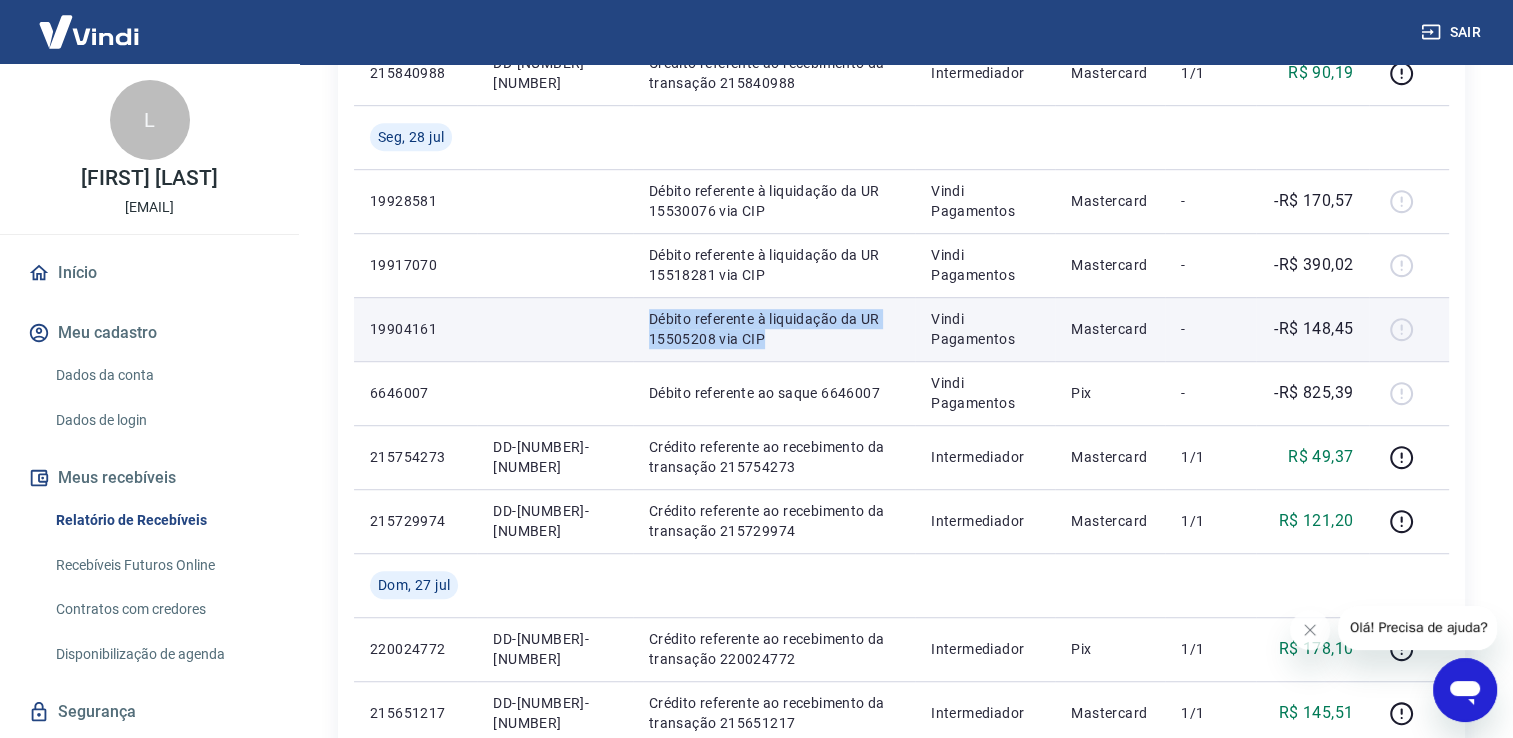 drag, startPoint x: 629, startPoint y: 317, endPoint x: 860, endPoint y: 335, distance: 231.70024 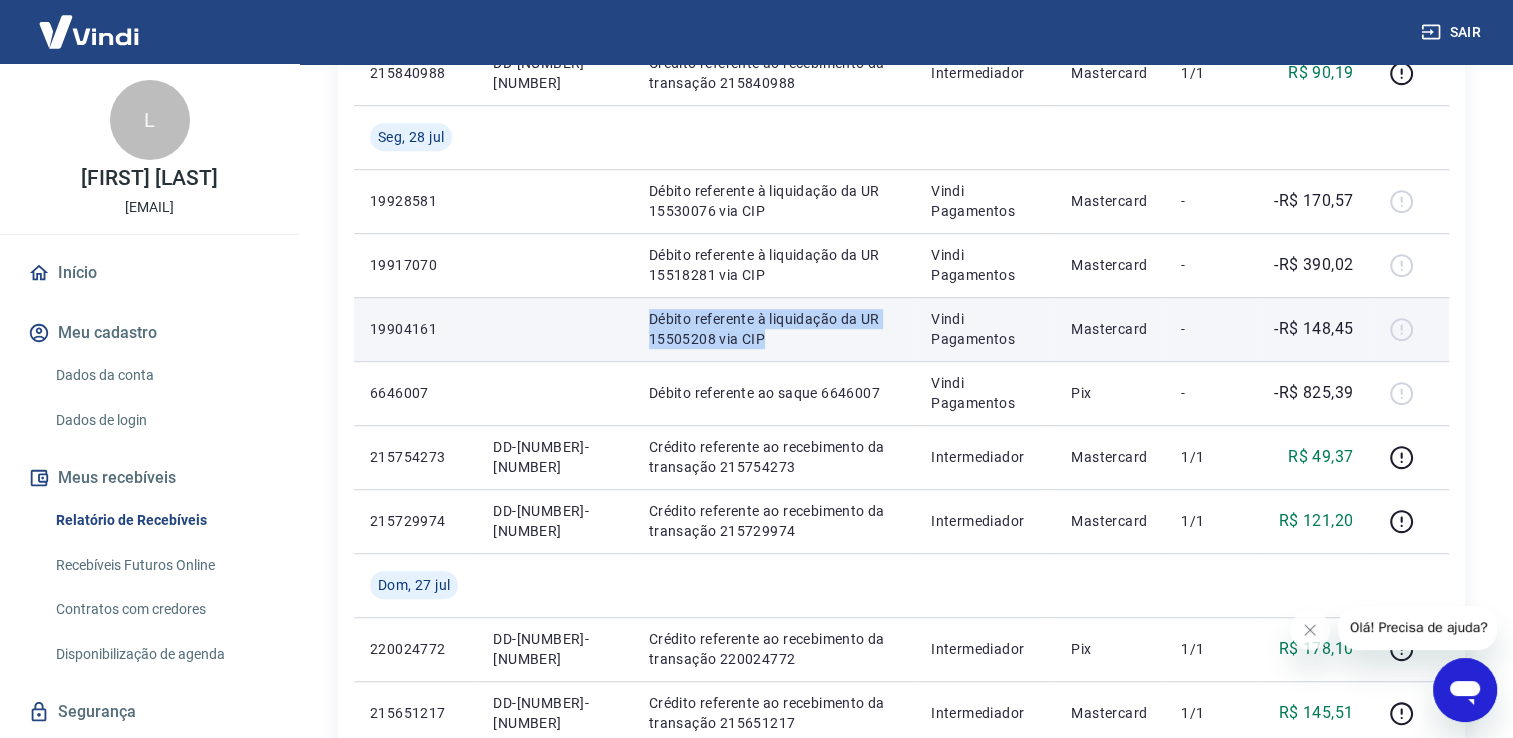 copy on "[DEBIT] [NUMBER] via CIP" 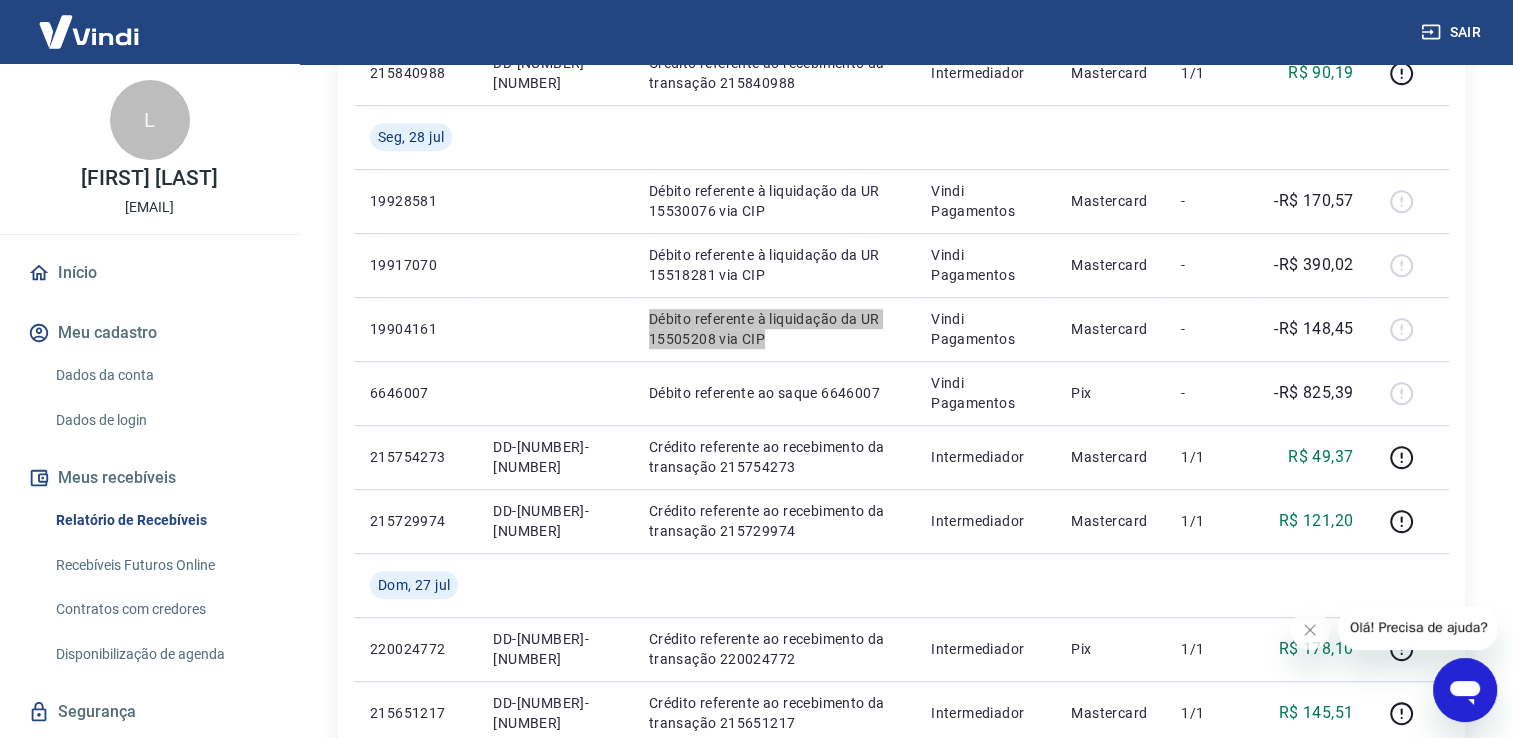 click at bounding box center [1465, 690] 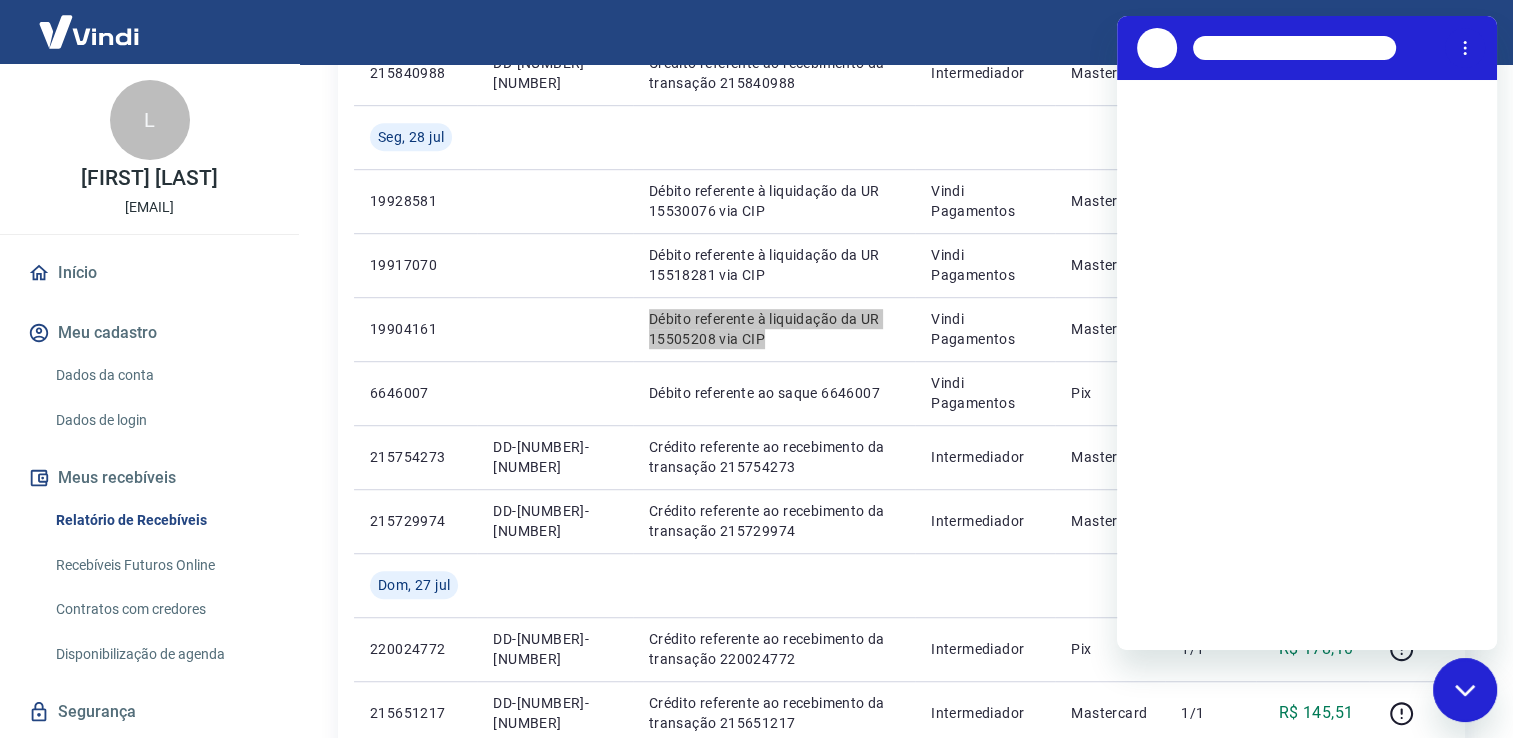 scroll, scrollTop: 0, scrollLeft: 0, axis: both 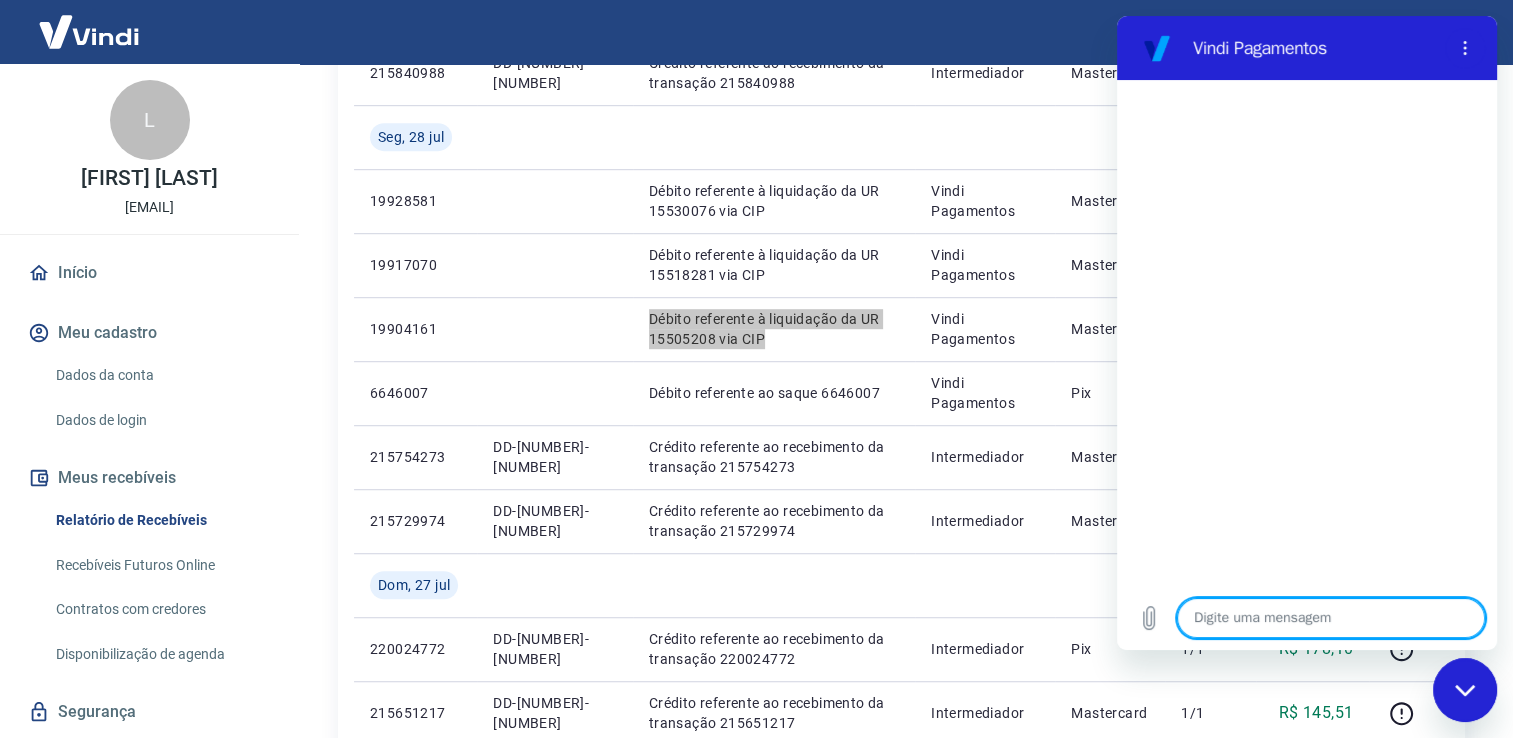 type on "[DEBIT] [NUMBER] via CIP" 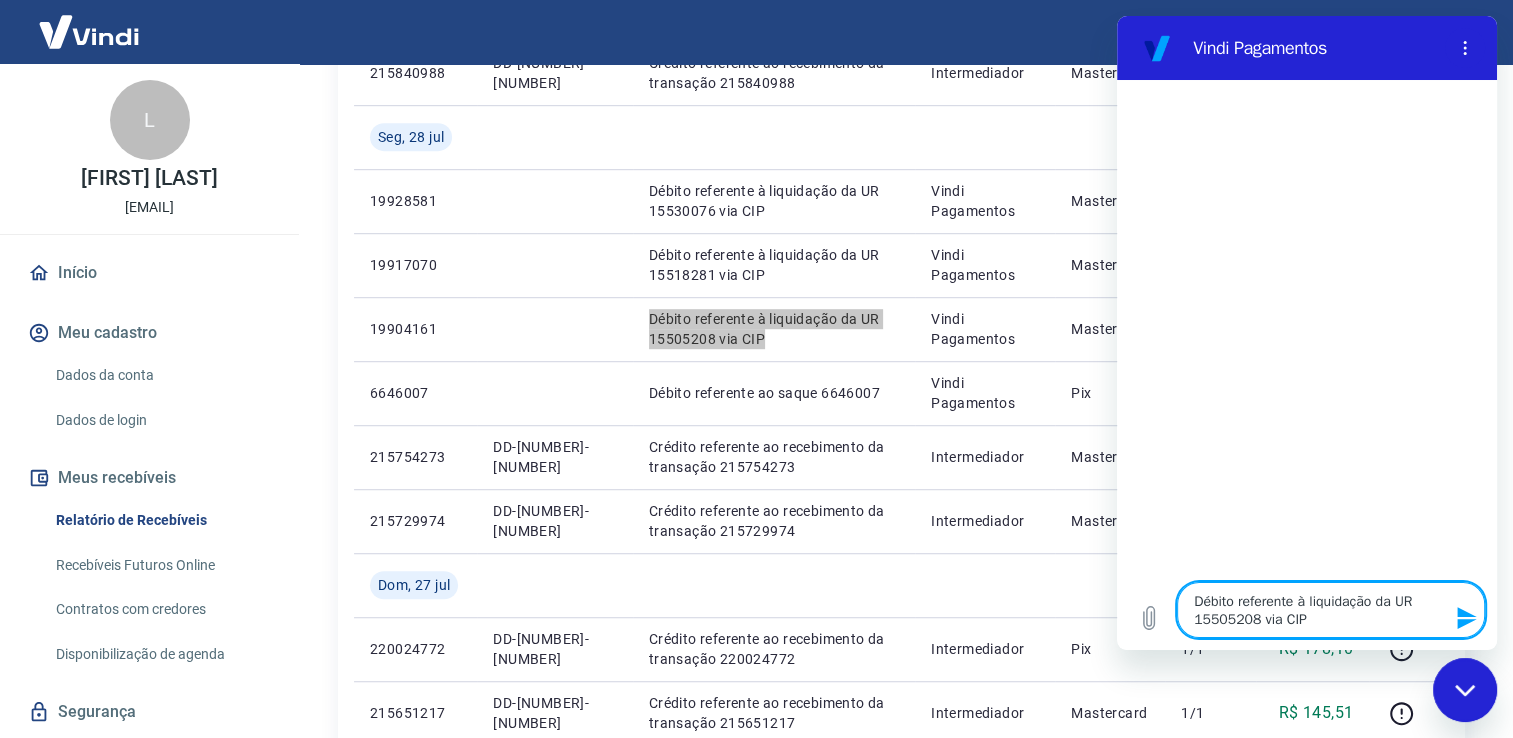 type 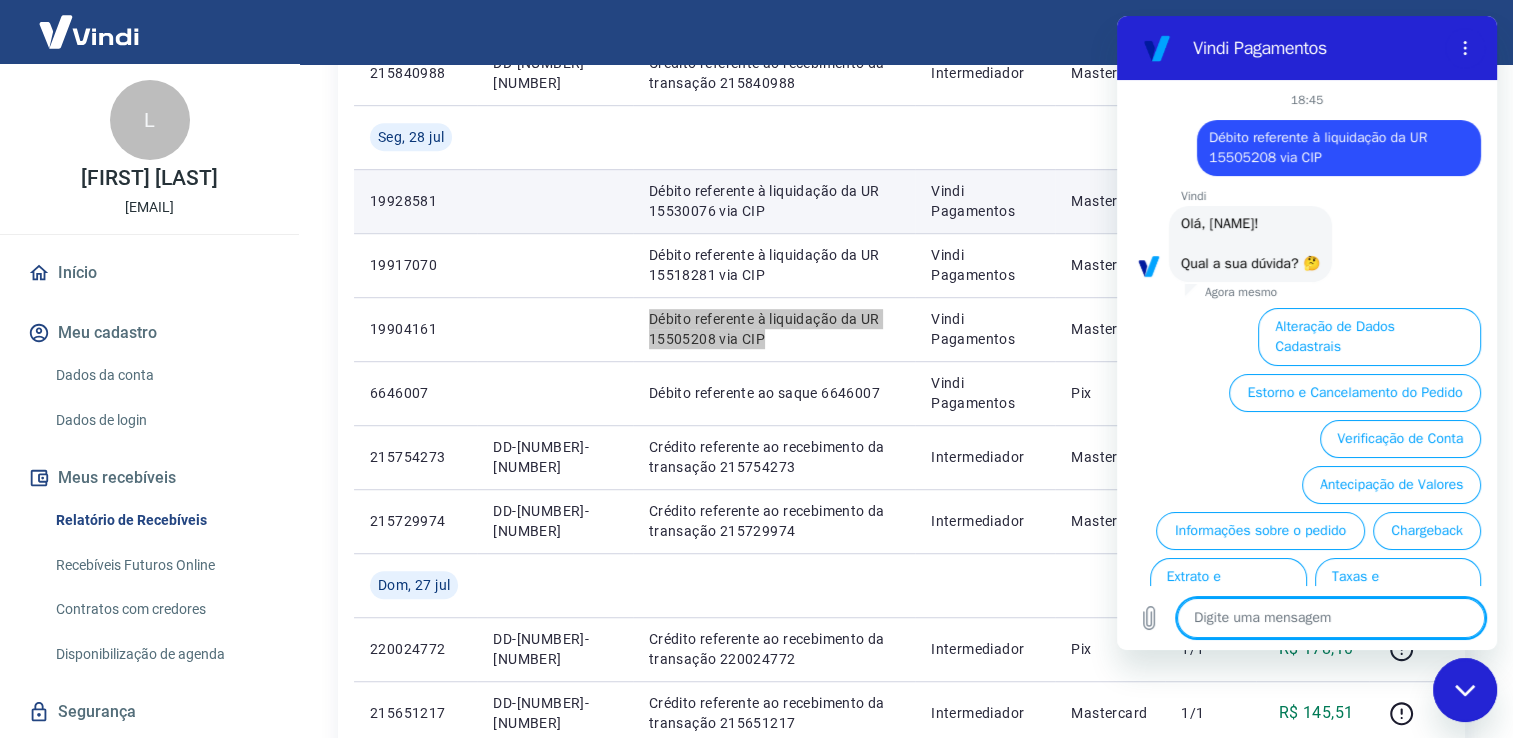 scroll, scrollTop: 103, scrollLeft: 0, axis: vertical 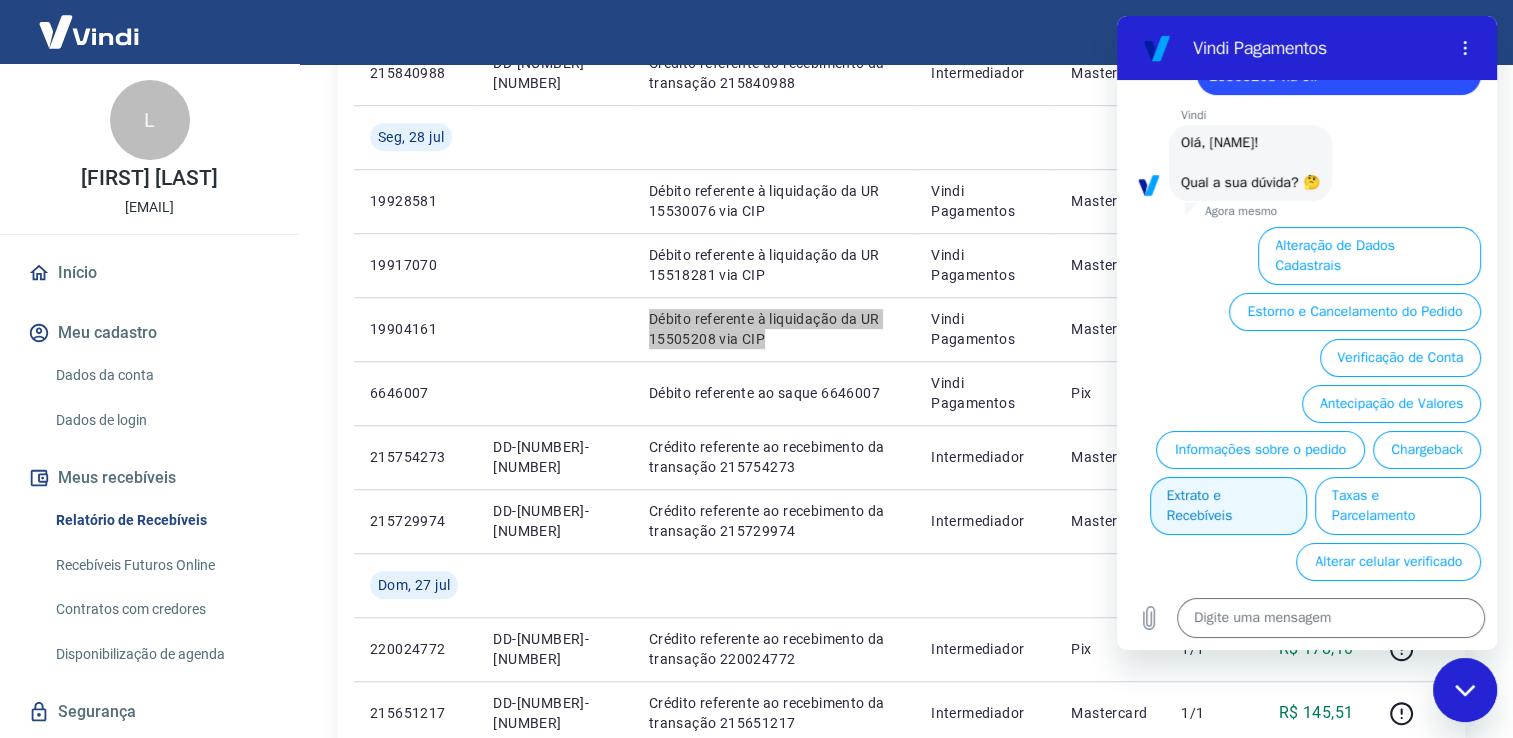 click on "Extrato e Recebíveis" at bounding box center (1228, 506) 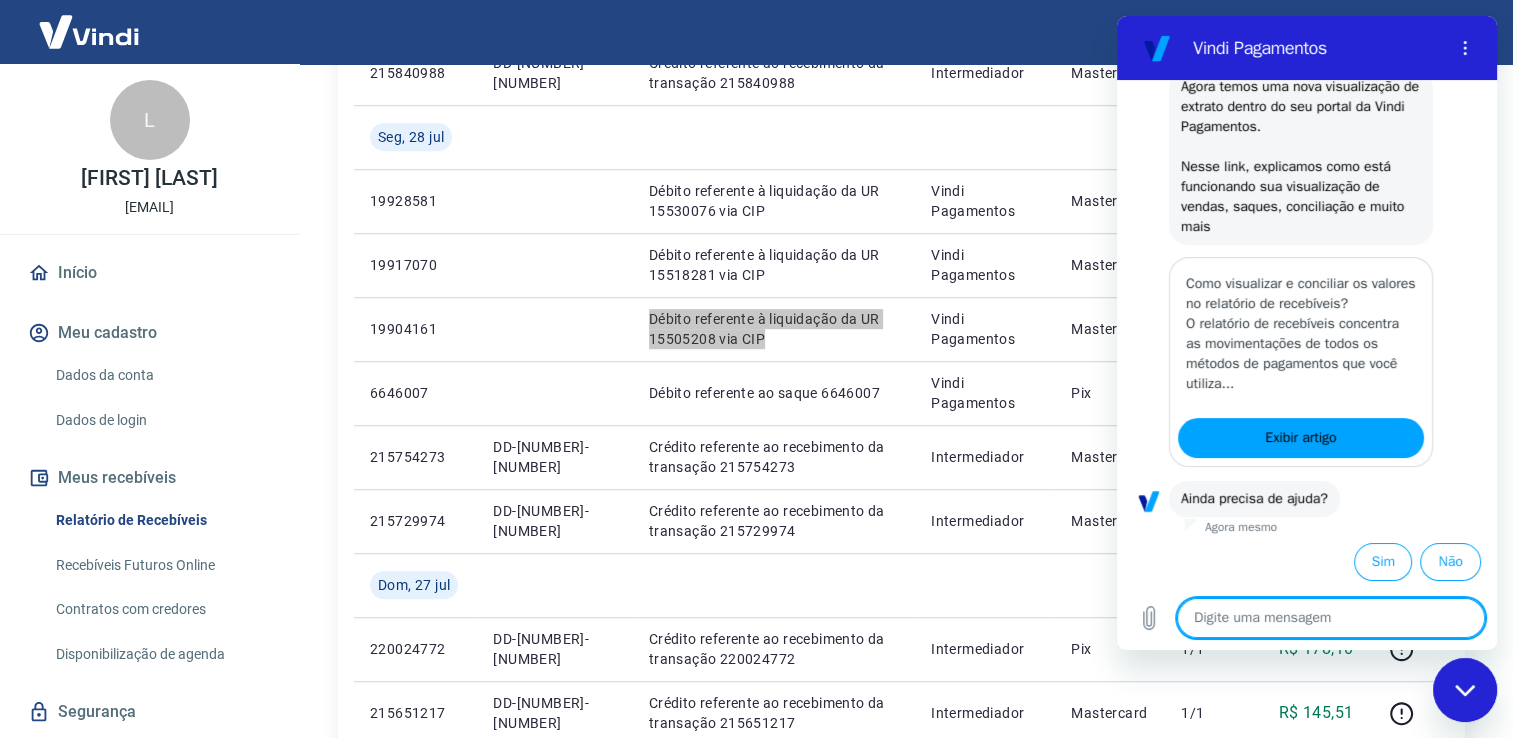 scroll, scrollTop: 329, scrollLeft: 0, axis: vertical 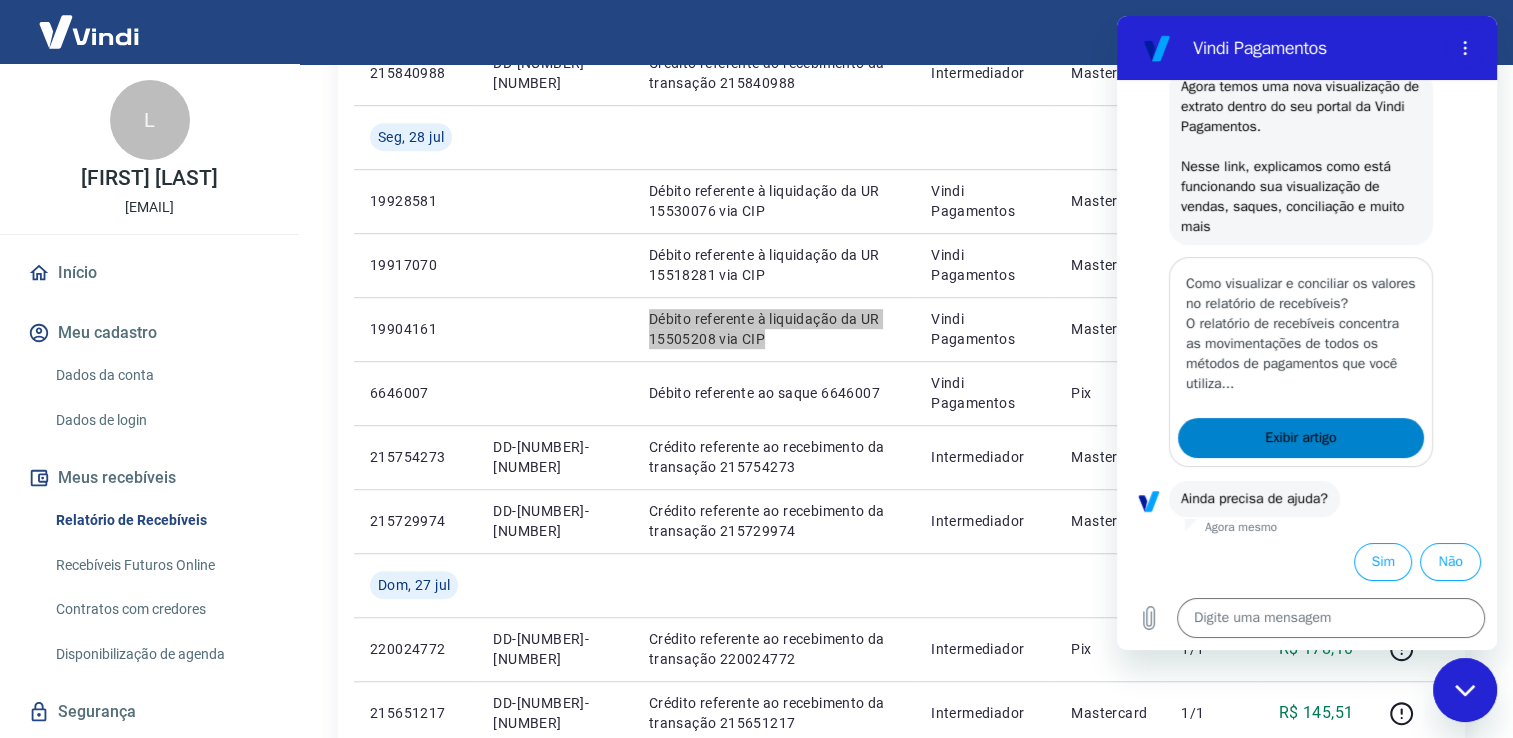 click on "Exibir artigo" at bounding box center (1300, 438) 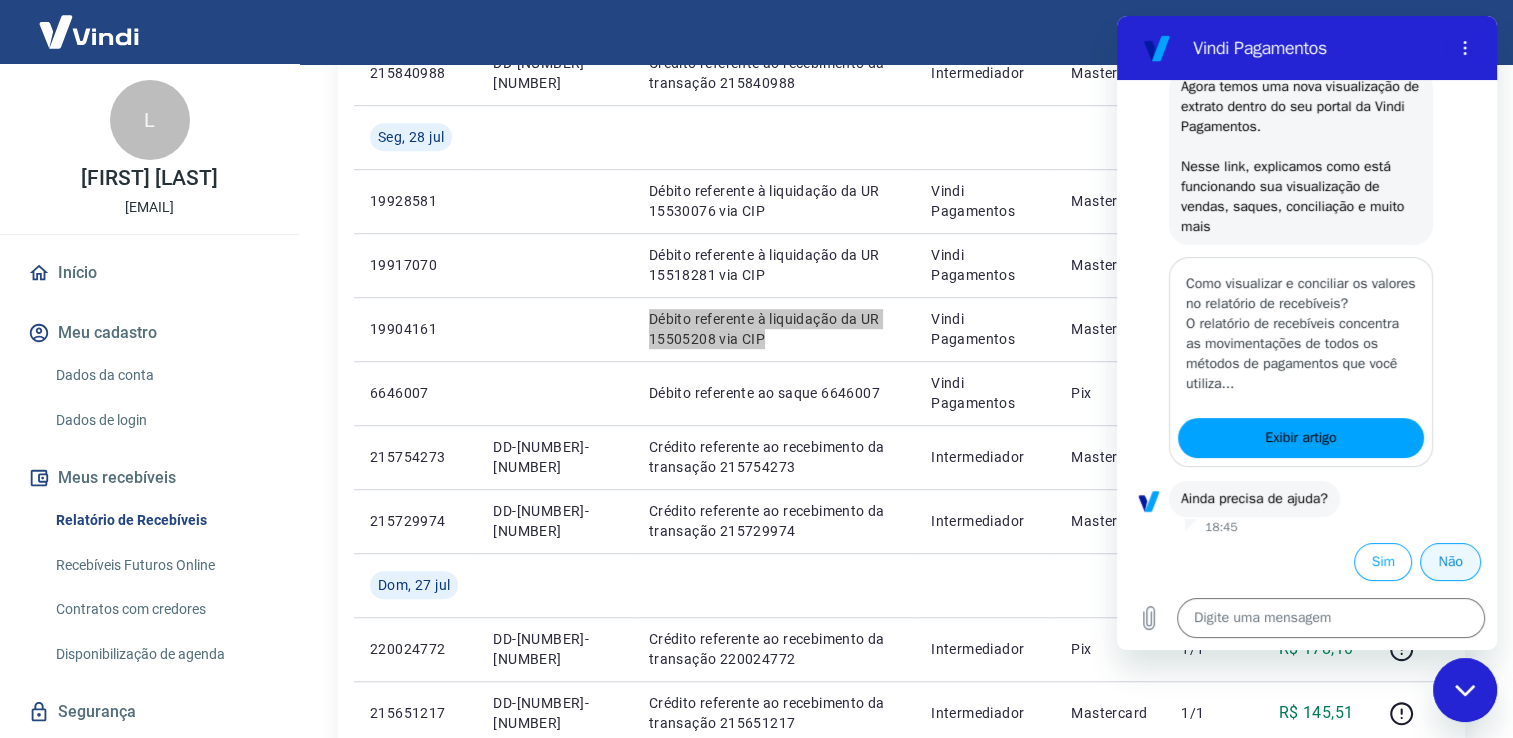 click on "Não" at bounding box center [1450, 562] 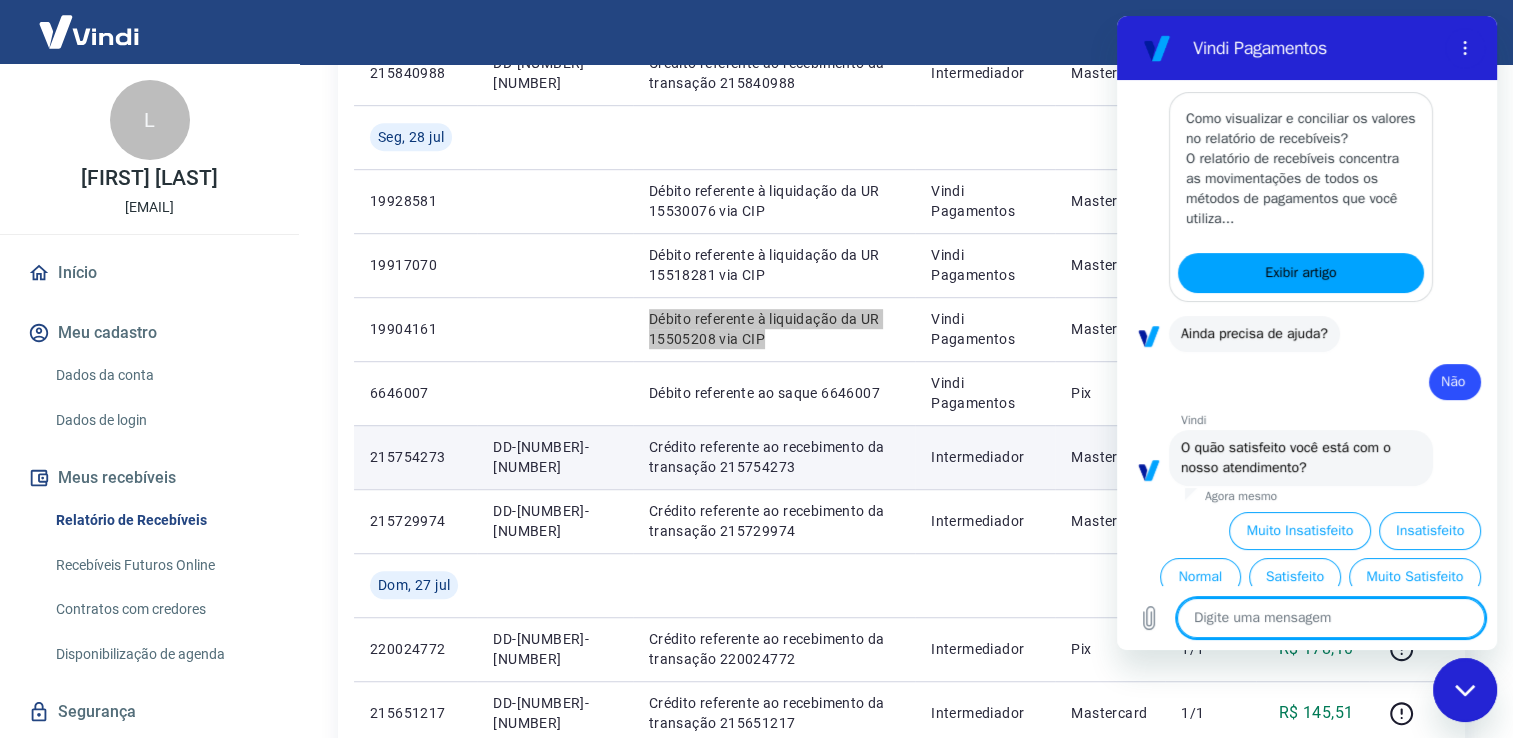 scroll, scrollTop: 509, scrollLeft: 0, axis: vertical 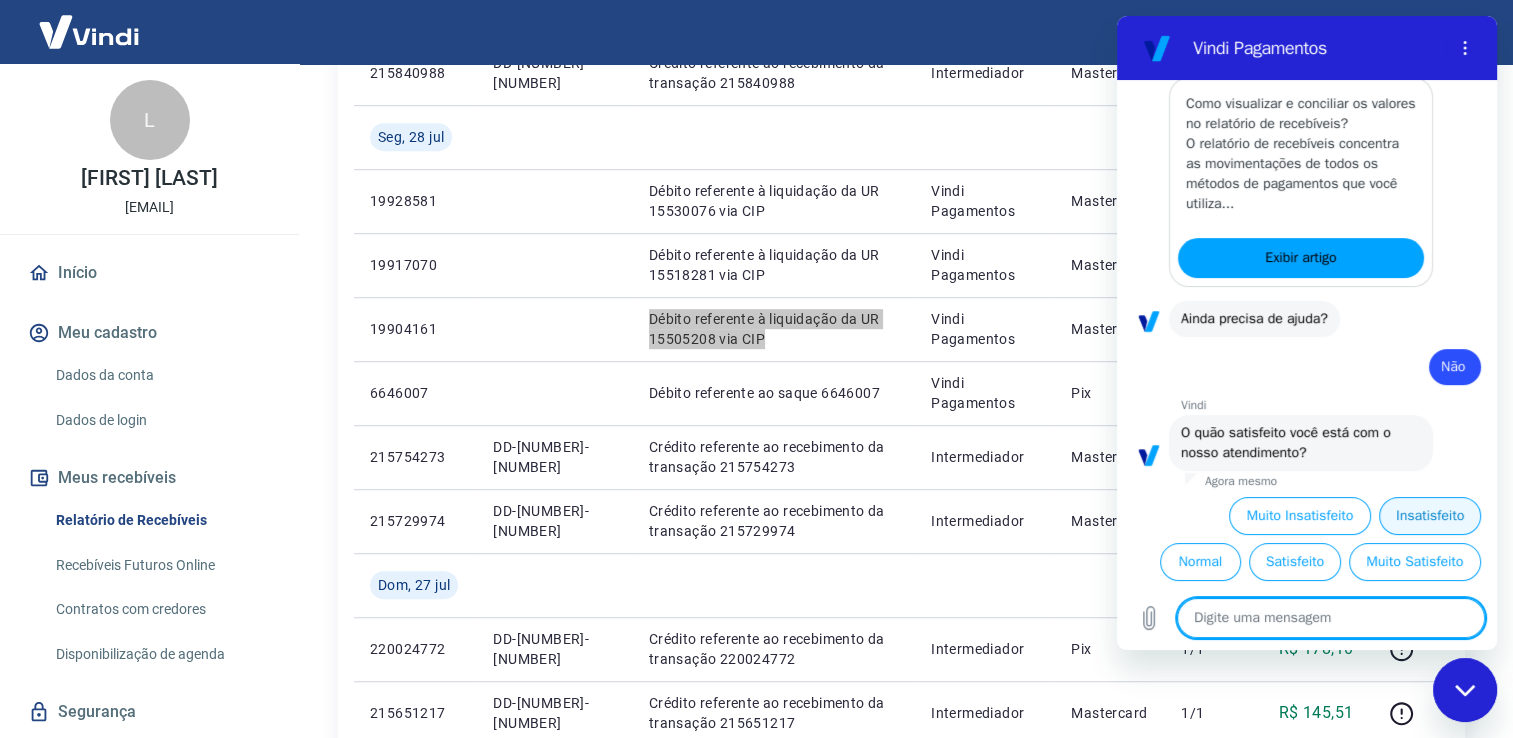 click on "Insatisfeito" at bounding box center [1430, 516] 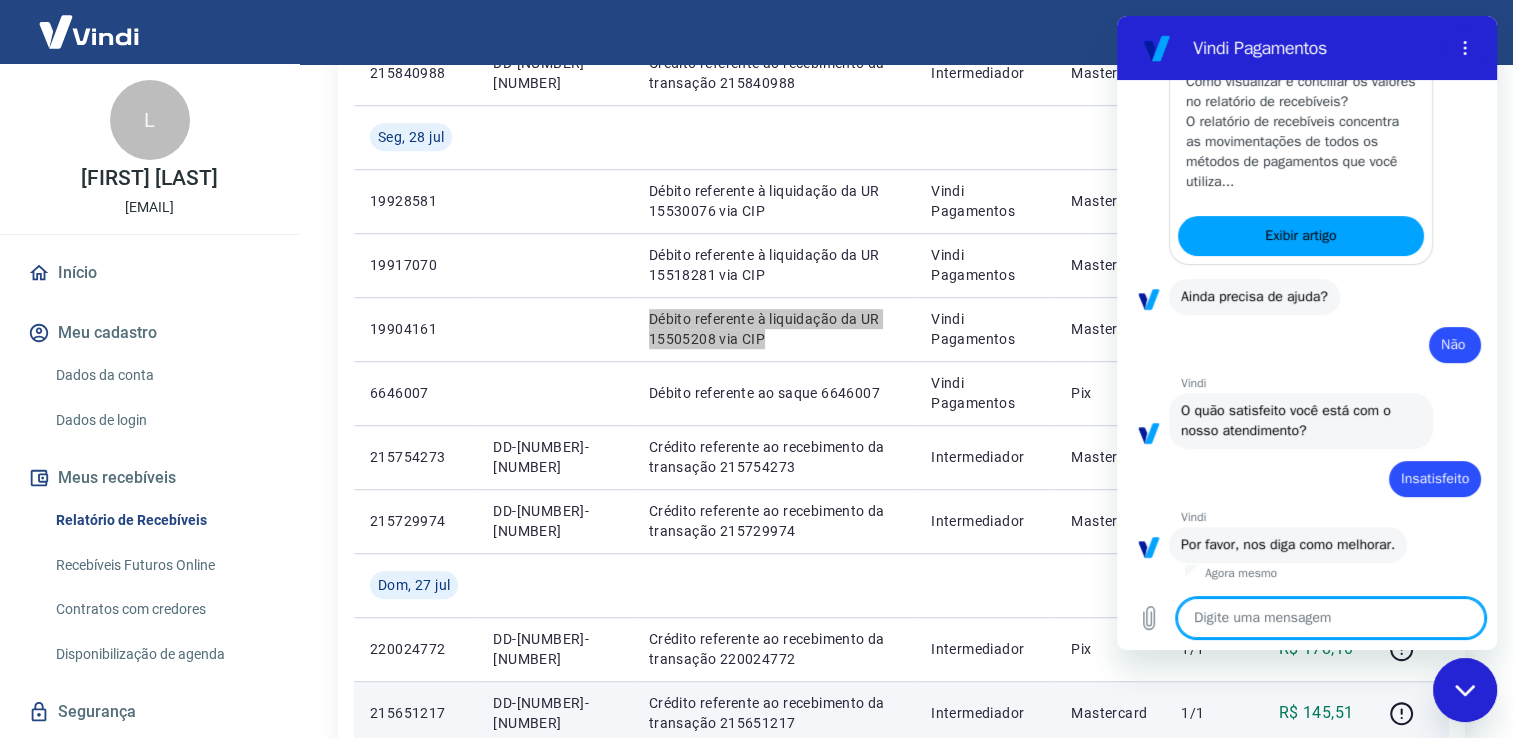 scroll, scrollTop: 532, scrollLeft: 0, axis: vertical 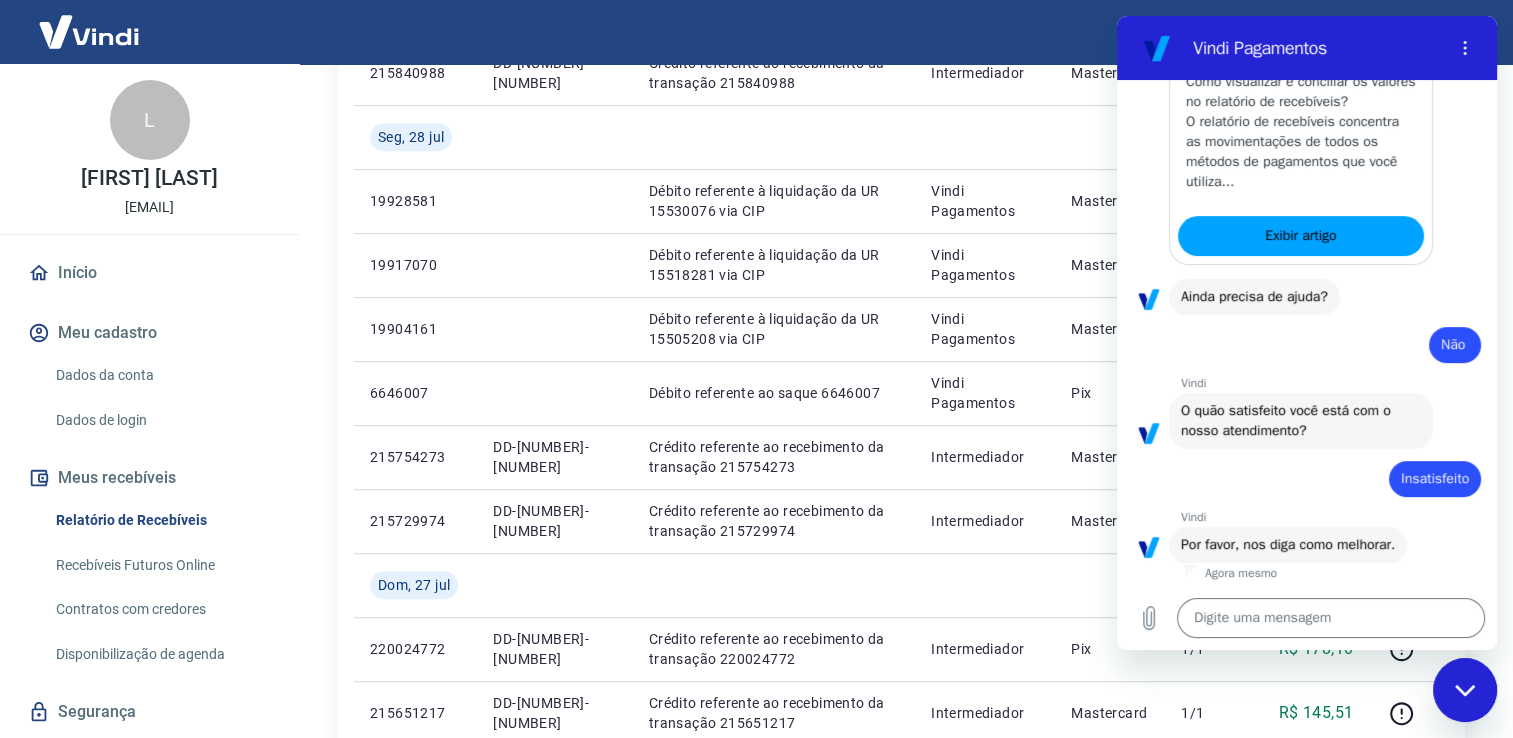 click on "Sair" at bounding box center [756, 32] 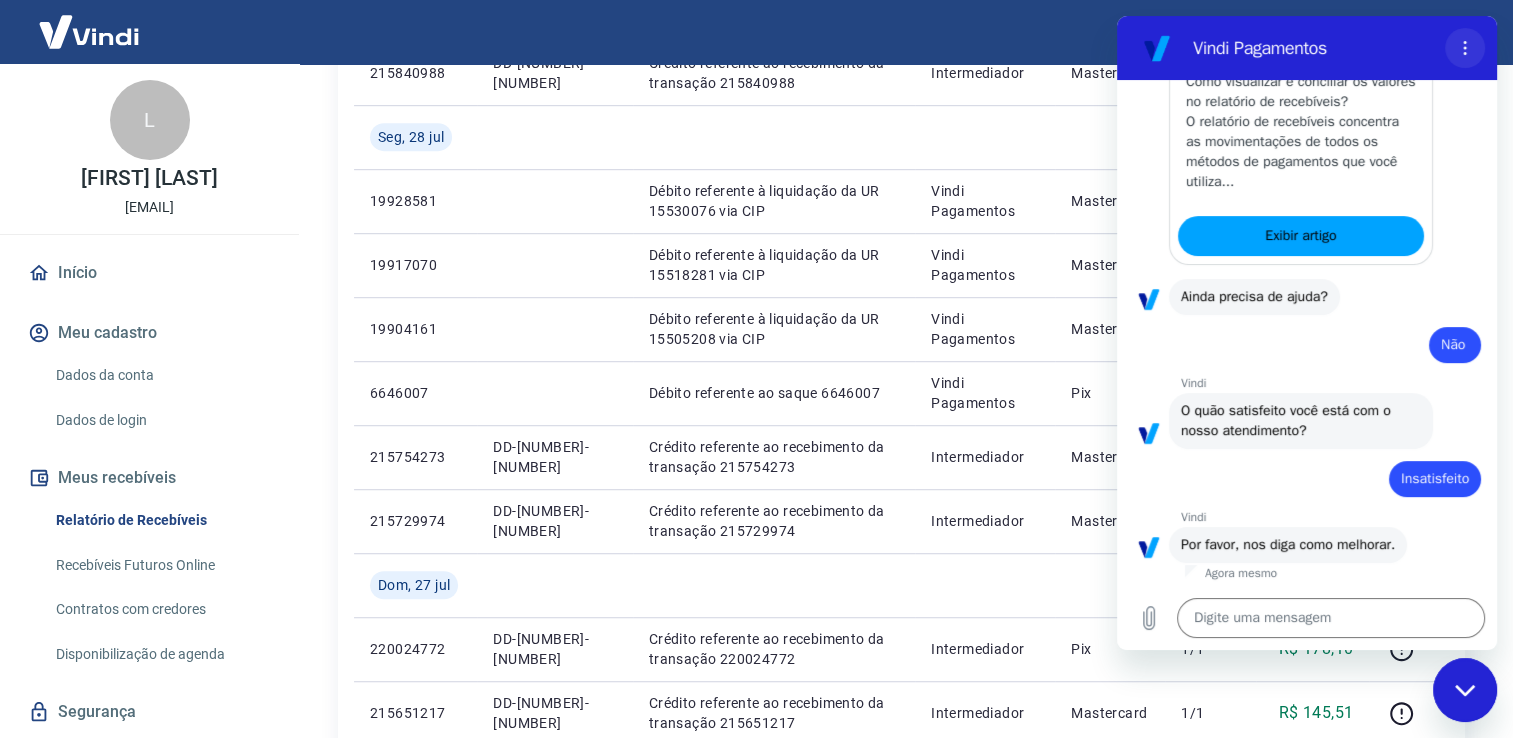 click 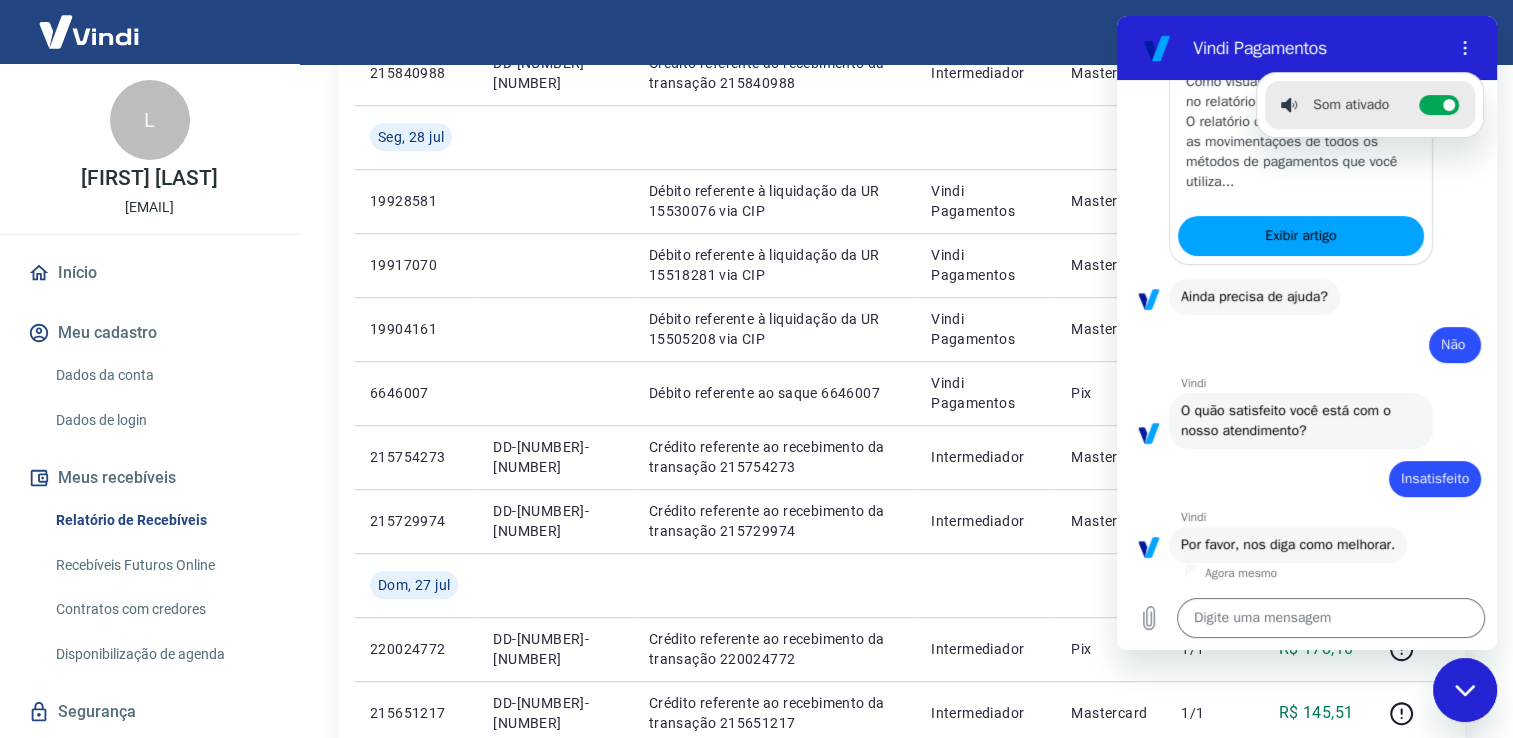 click 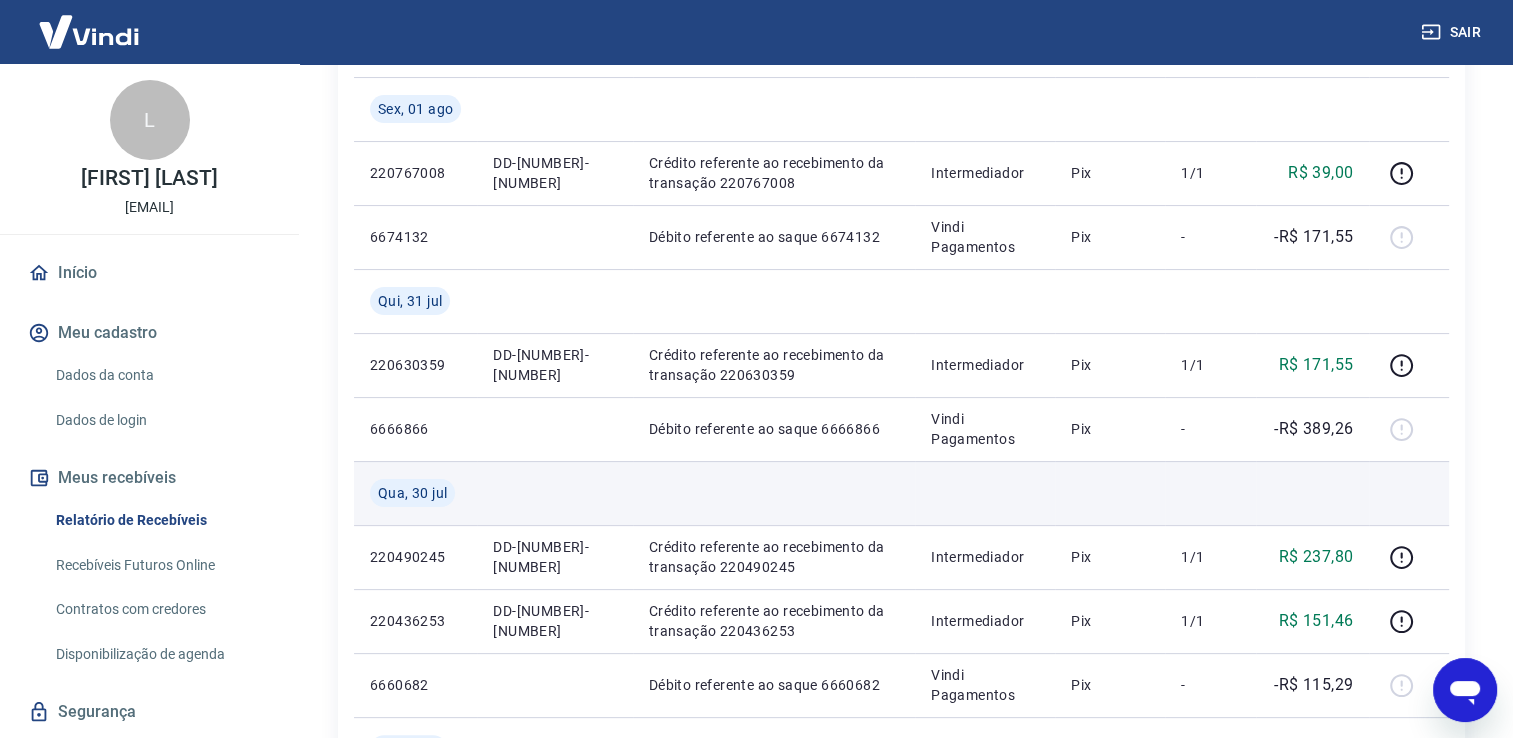 scroll, scrollTop: 300, scrollLeft: 0, axis: vertical 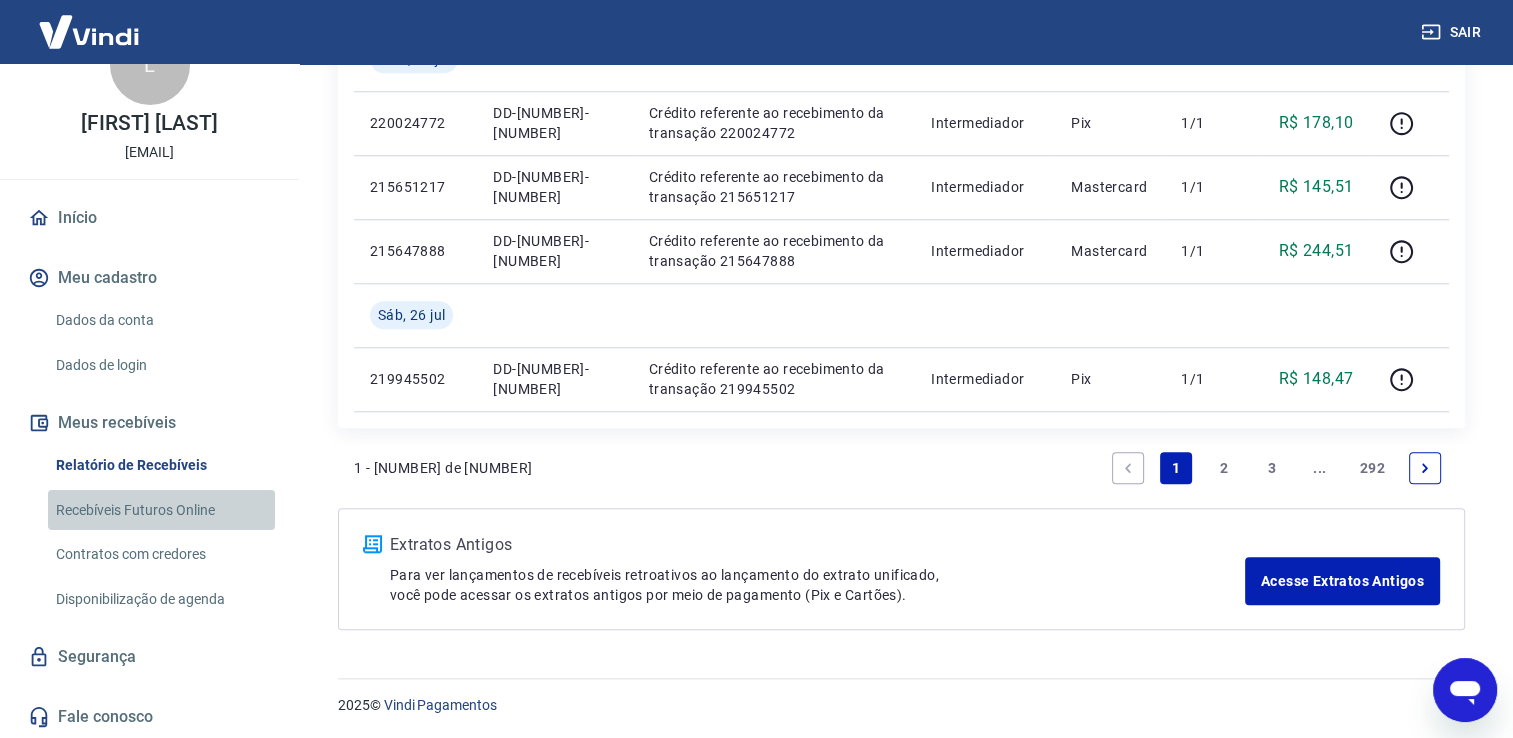 click on "Recebíveis Futuros Online" at bounding box center (161, 510) 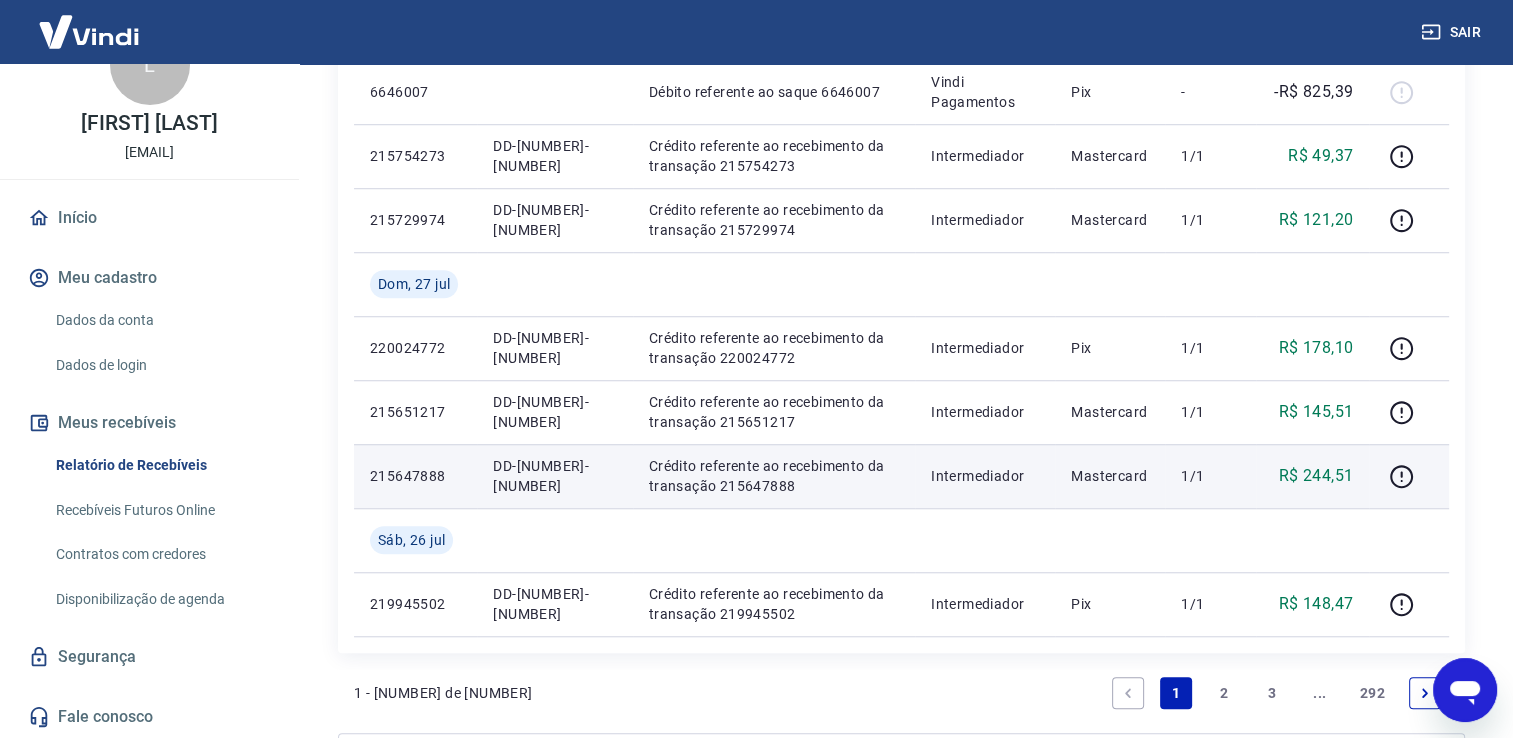 scroll, scrollTop: 1600, scrollLeft: 0, axis: vertical 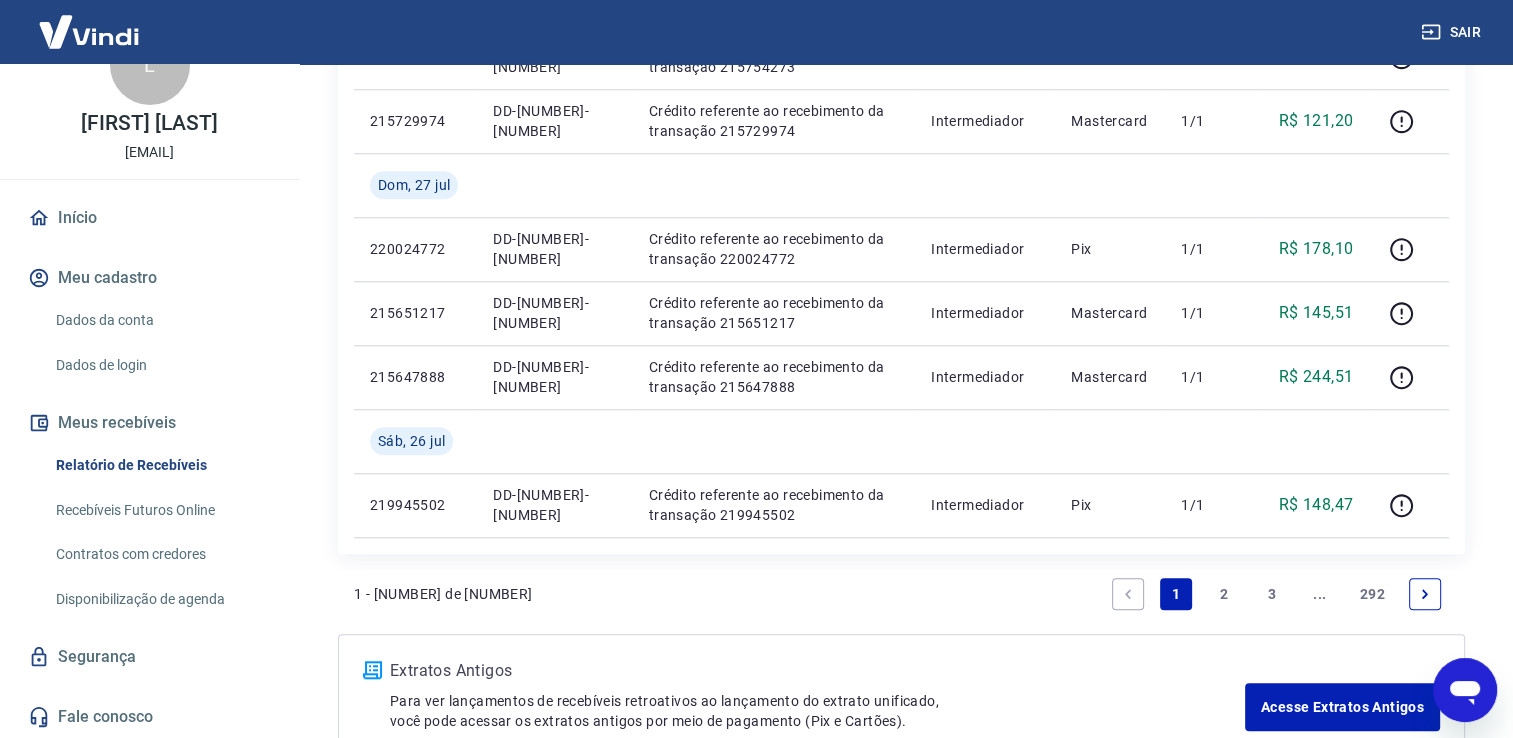 click on "2" at bounding box center (1224, 594) 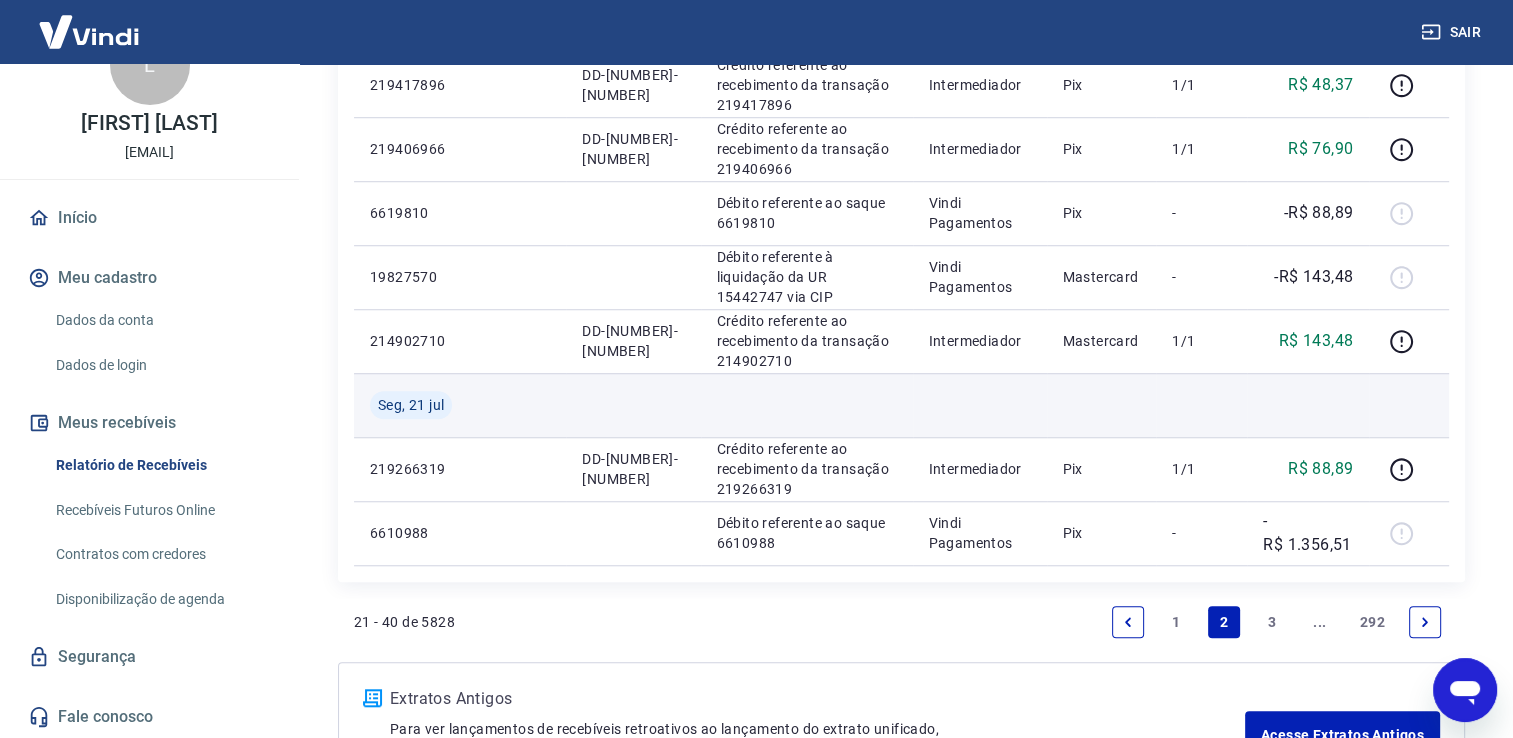 scroll, scrollTop: 1662, scrollLeft: 0, axis: vertical 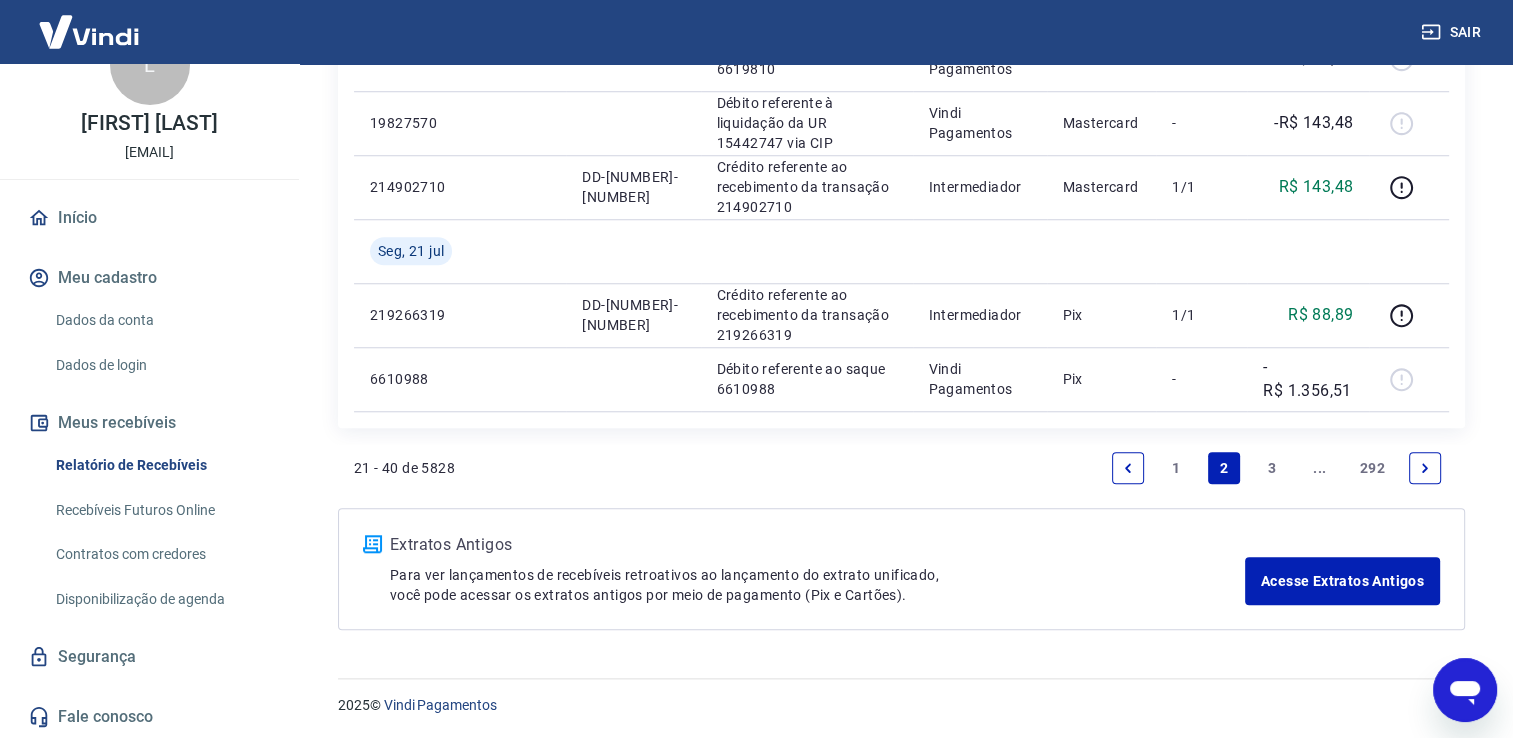 click on "1" at bounding box center [1176, 468] 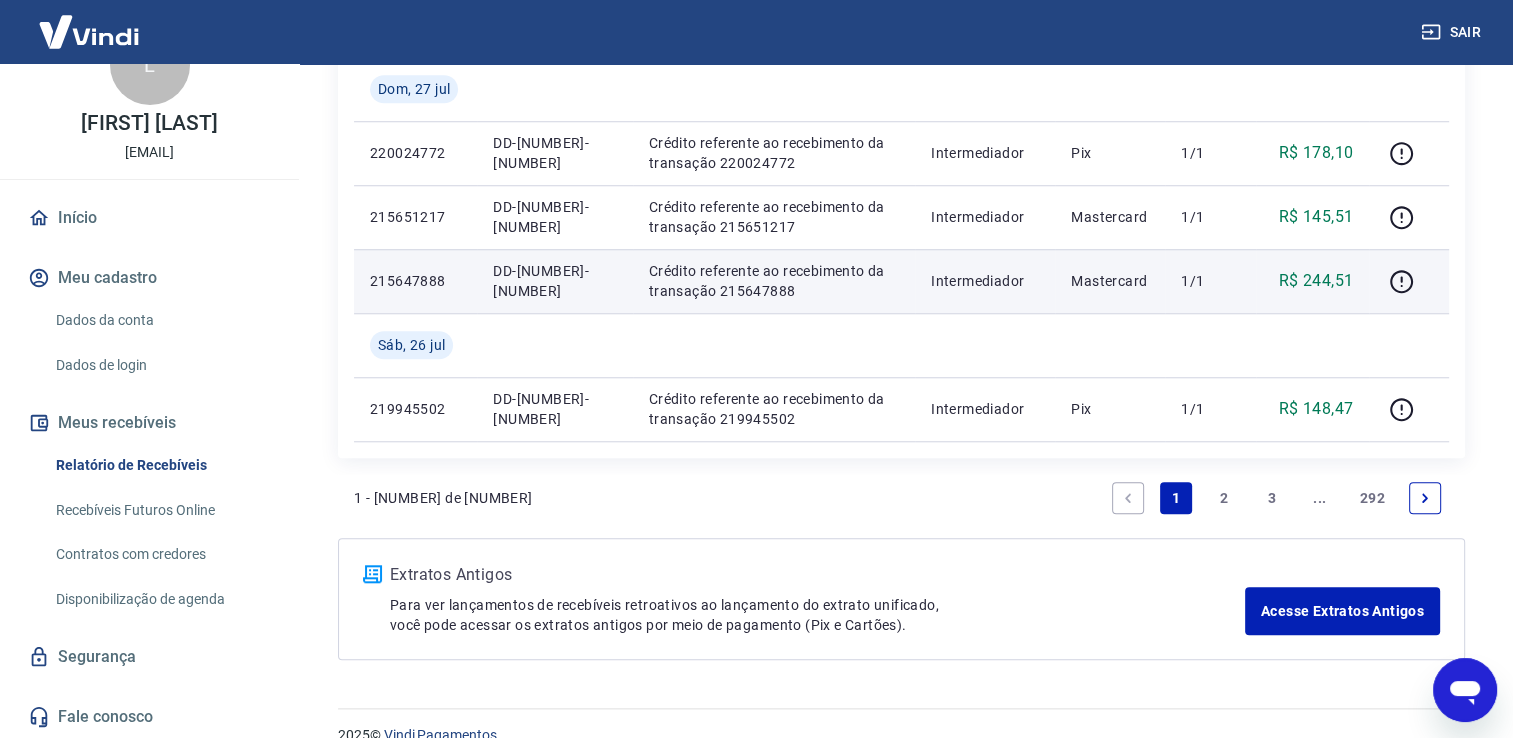 scroll, scrollTop: 1726, scrollLeft: 0, axis: vertical 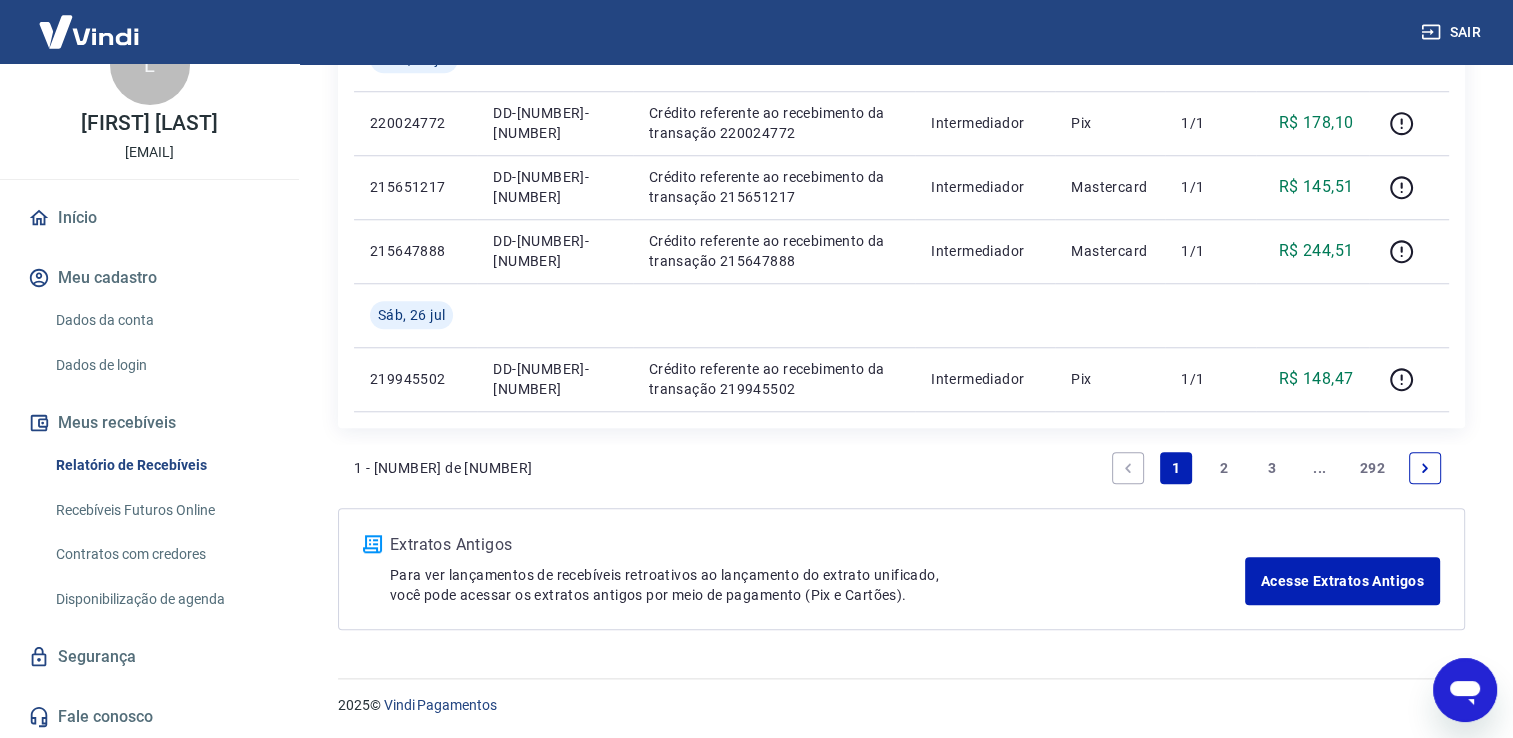 click on "2" at bounding box center (1224, 468) 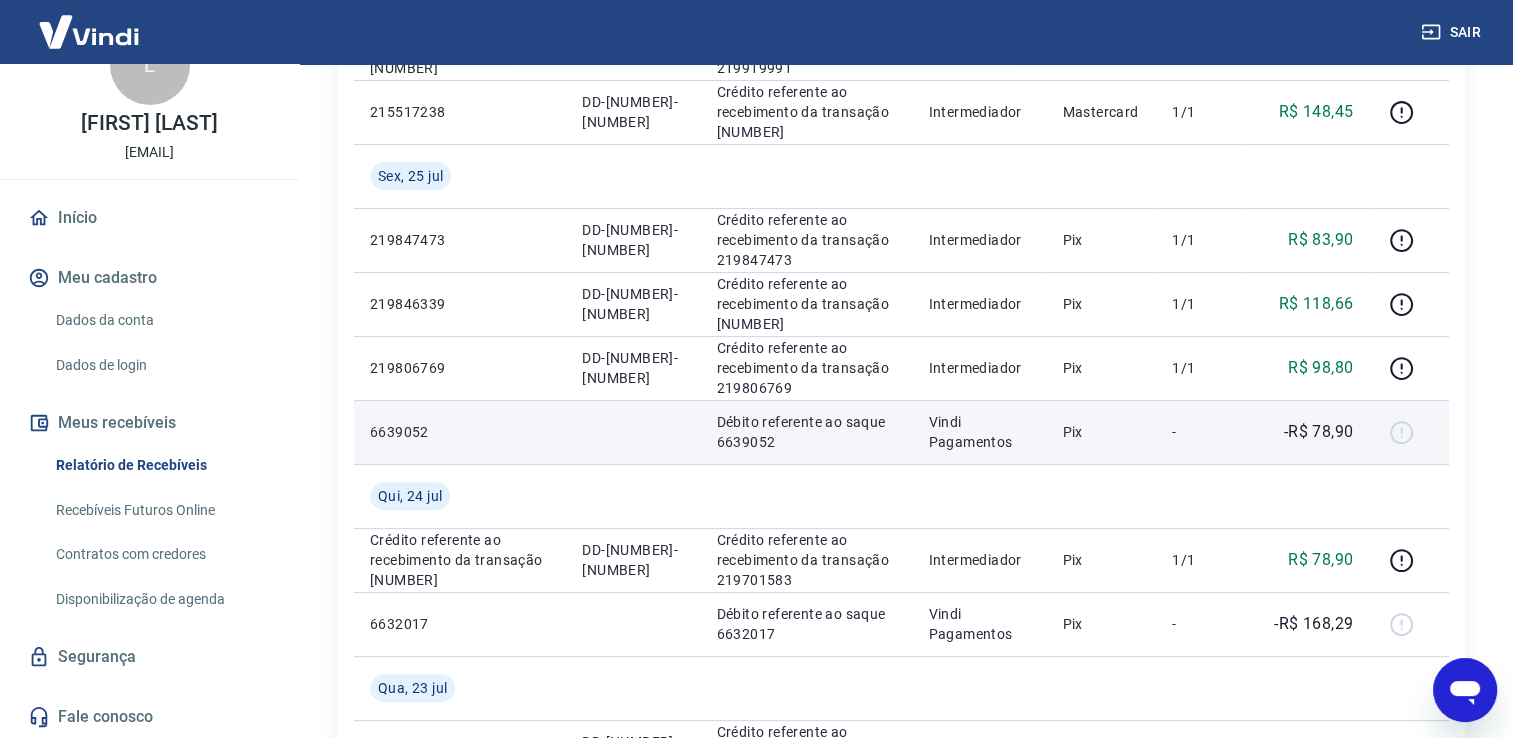 scroll, scrollTop: 100, scrollLeft: 0, axis: vertical 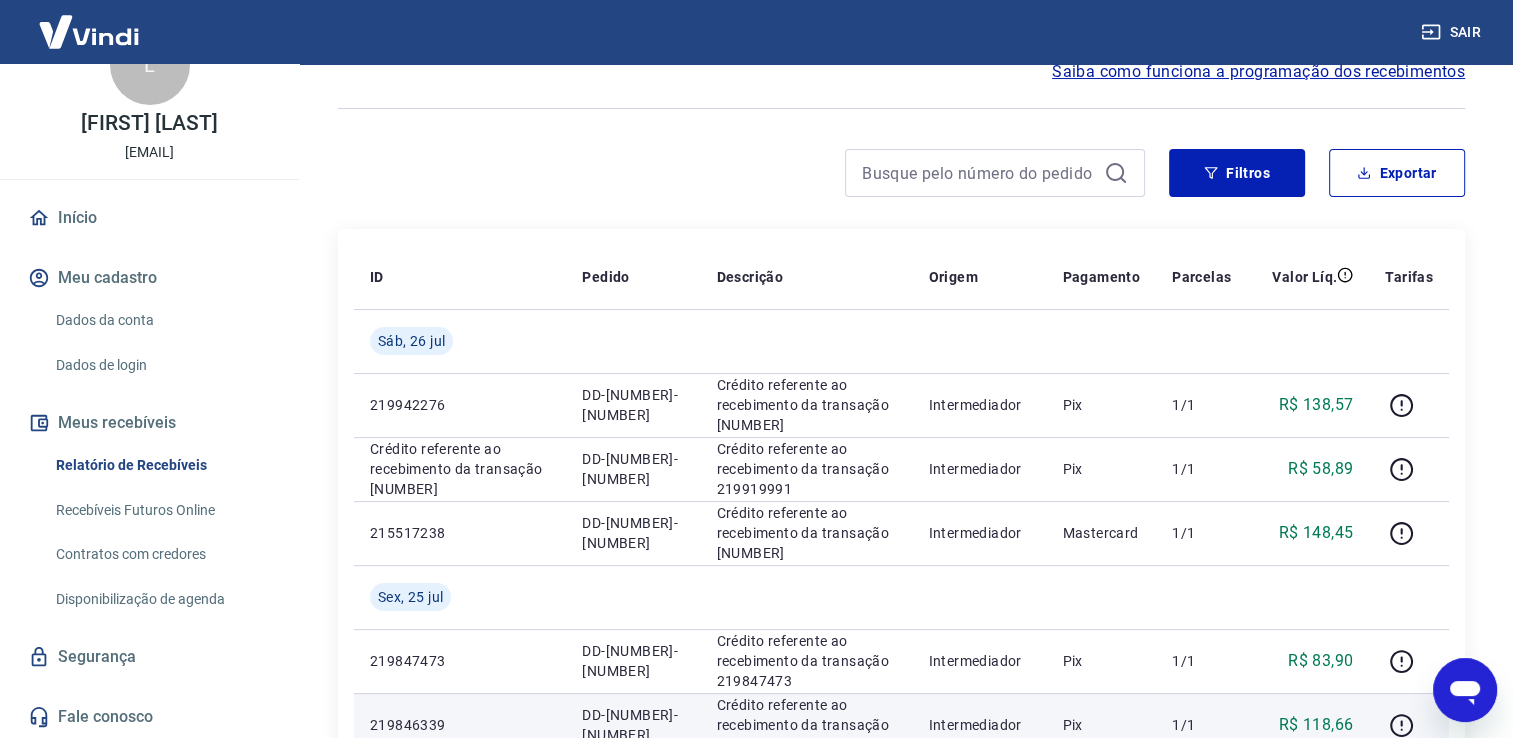 type on "x" 